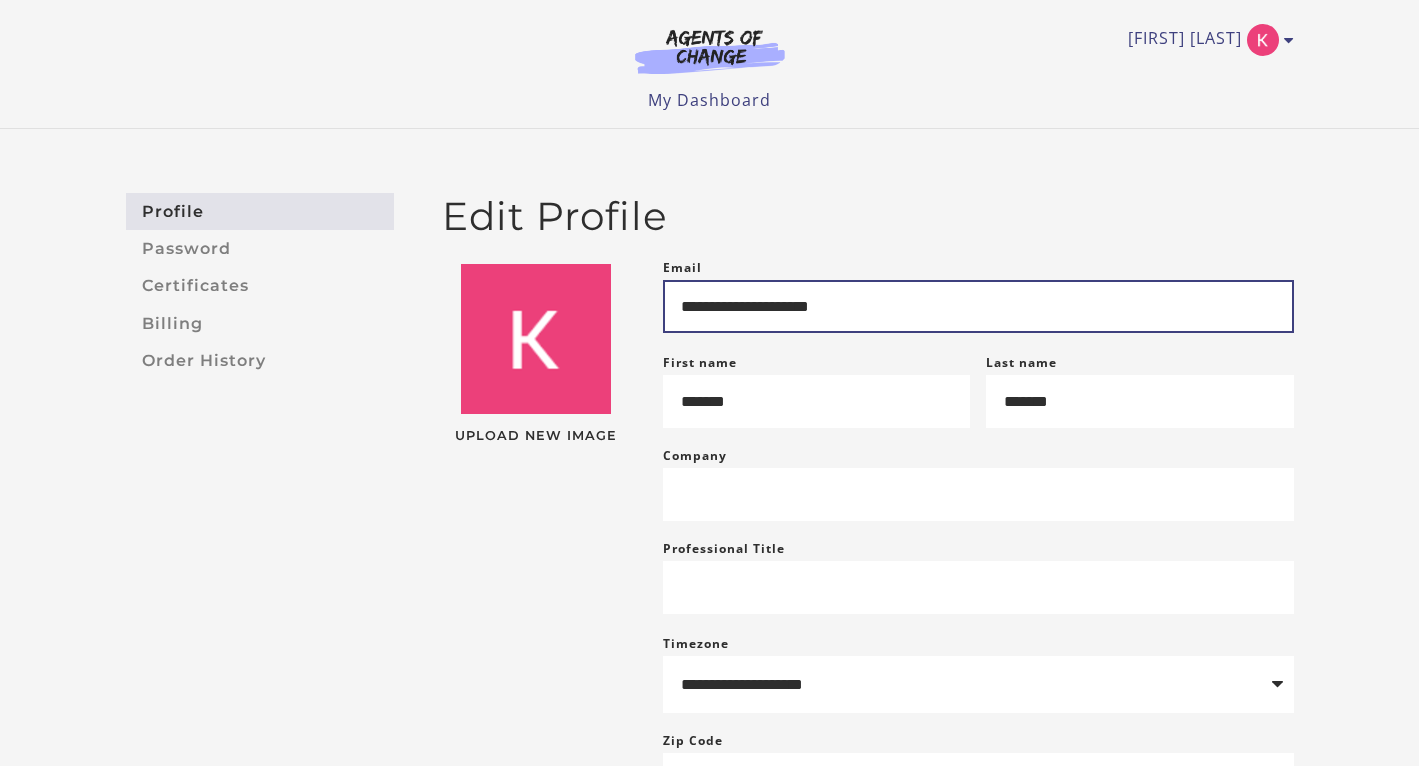 scroll, scrollTop: 0, scrollLeft: 0, axis: both 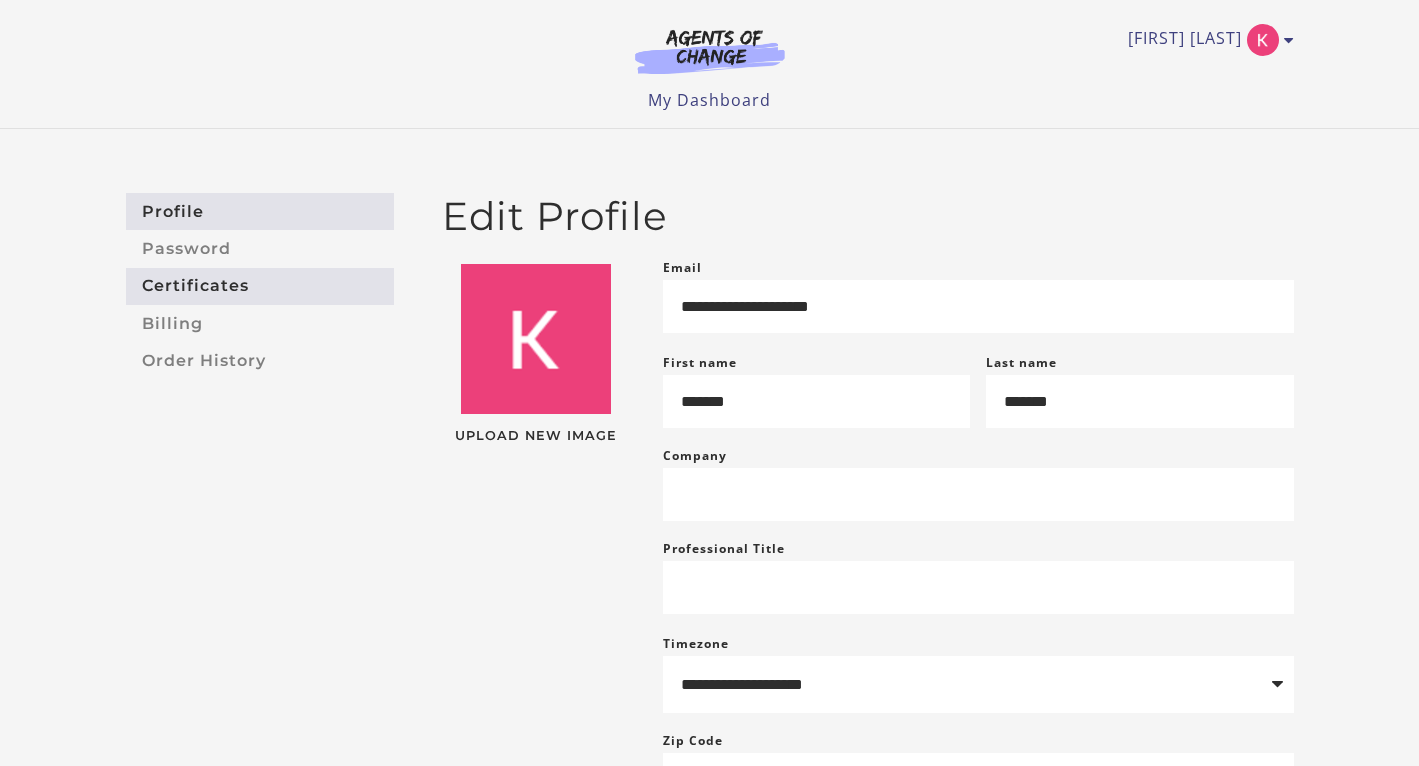 click on "Certificates" at bounding box center (260, 286) 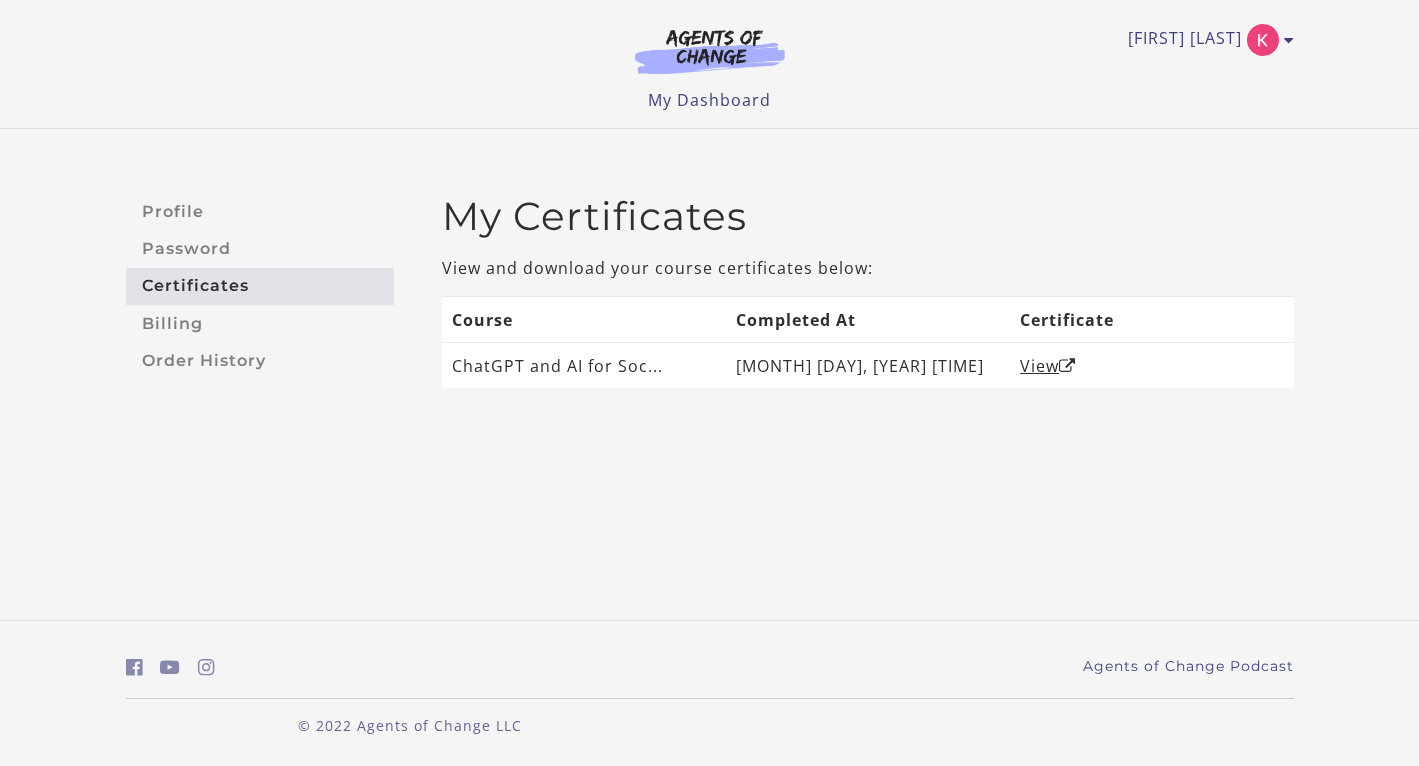 scroll, scrollTop: 0, scrollLeft: 0, axis: both 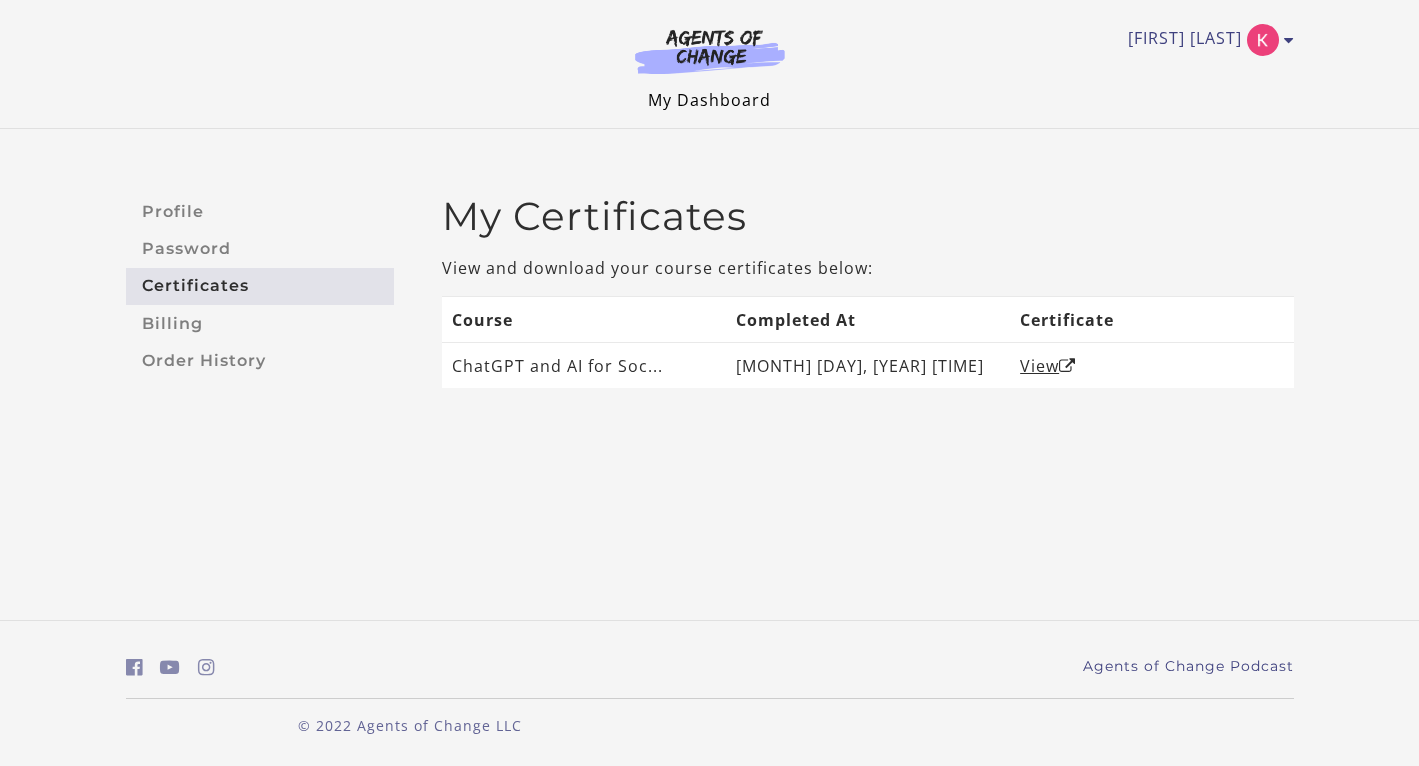 click on "My Dashboard" at bounding box center (709, 100) 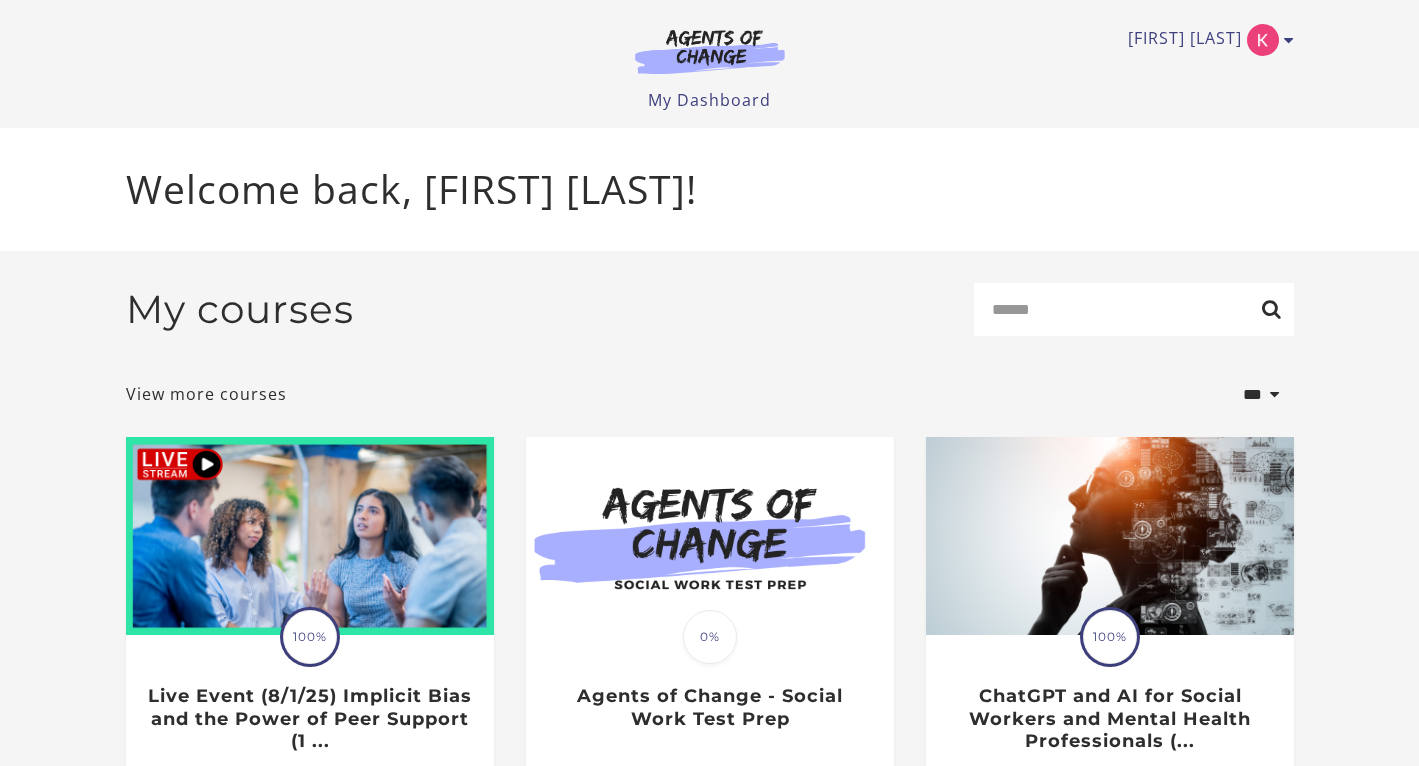 scroll, scrollTop: 0, scrollLeft: 0, axis: both 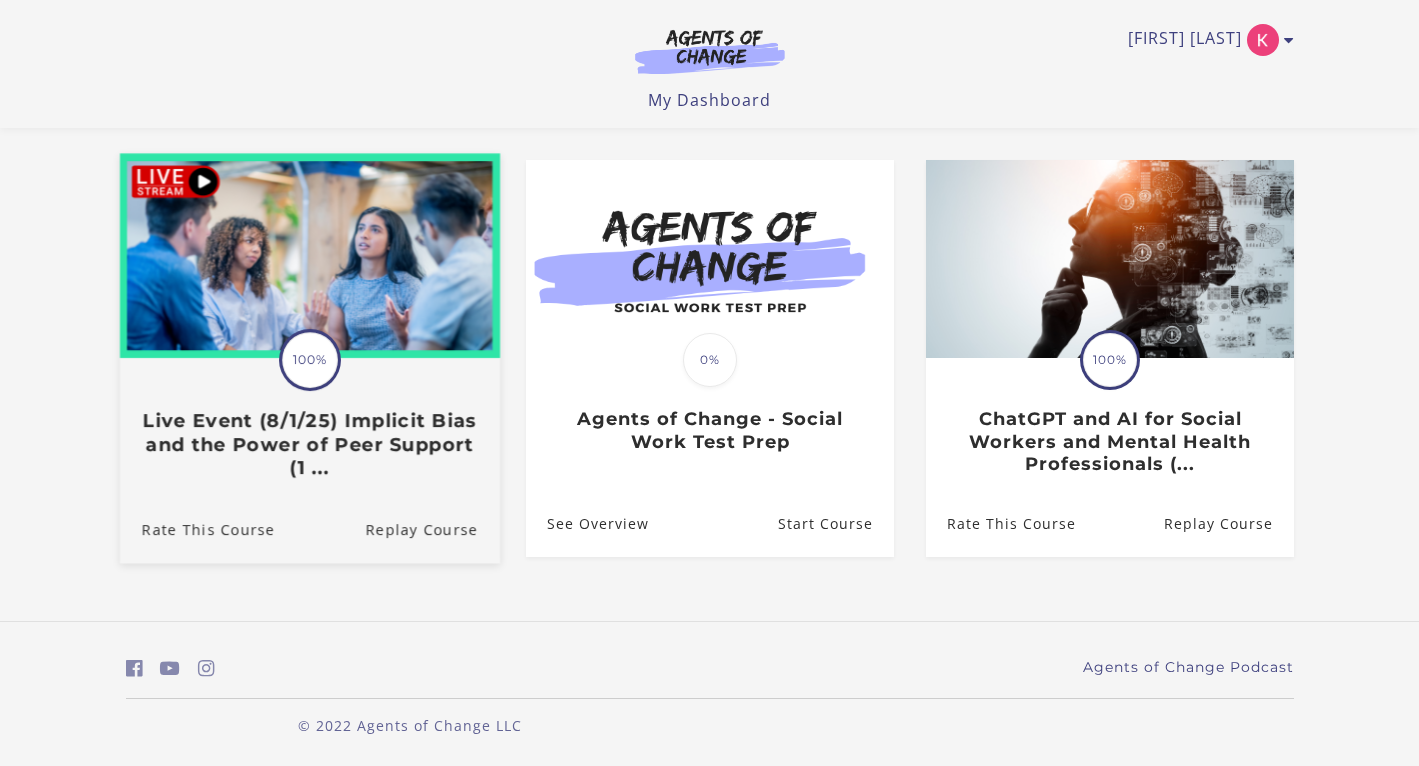 click on "Live Event (8/1/25) Implicit Bias and the Power of Peer Support (1 ..." at bounding box center [309, 445] 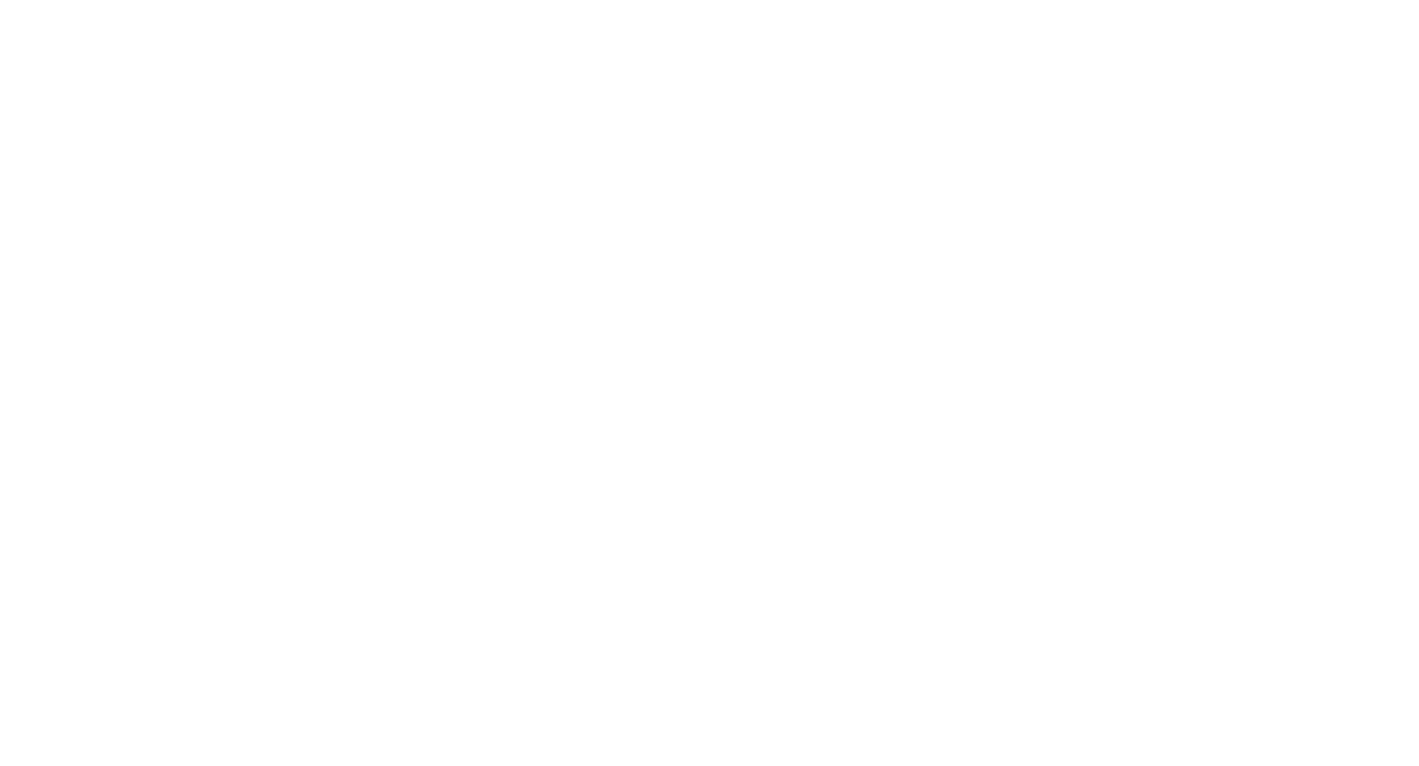 scroll, scrollTop: 0, scrollLeft: 0, axis: both 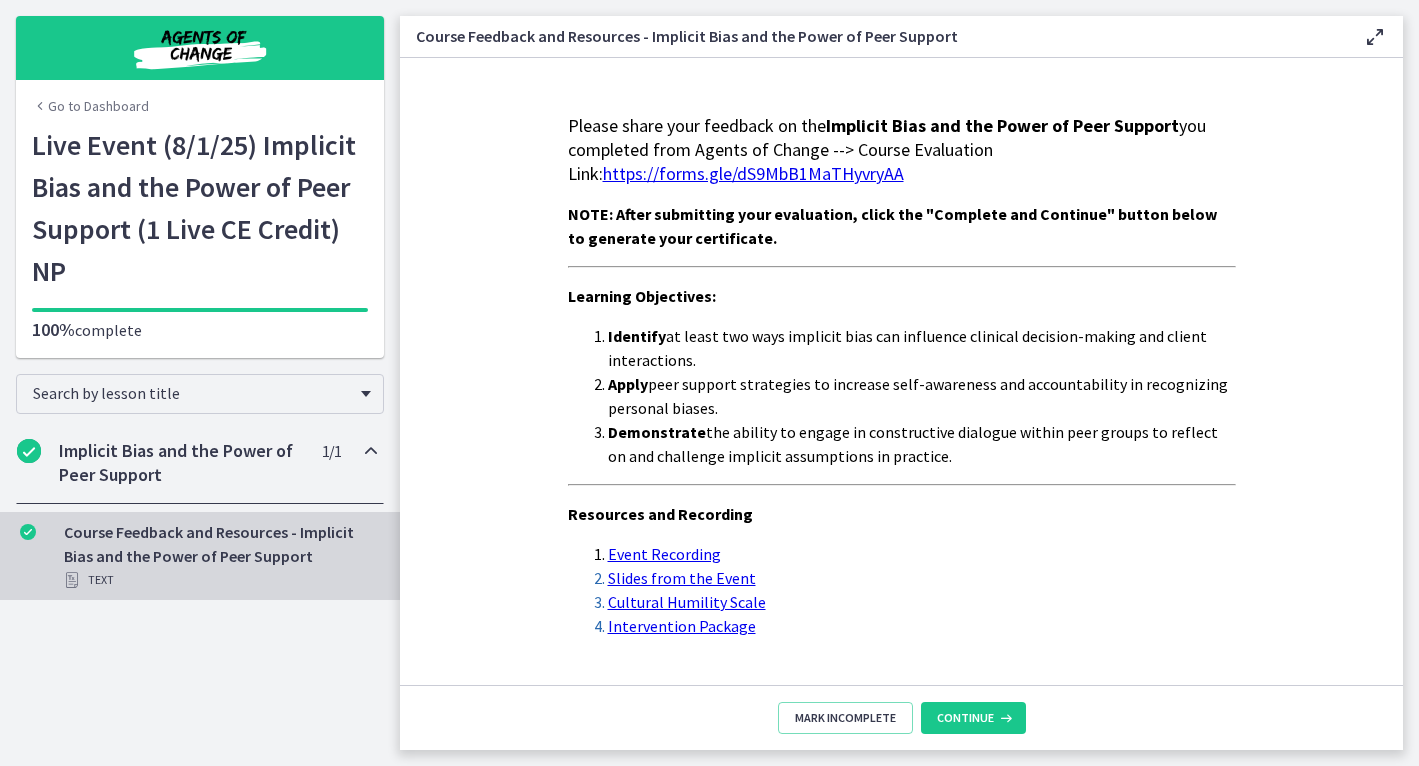 click on "https://forms.gle/dS9MbB1MaTHyvryAA" at bounding box center (753, 173) 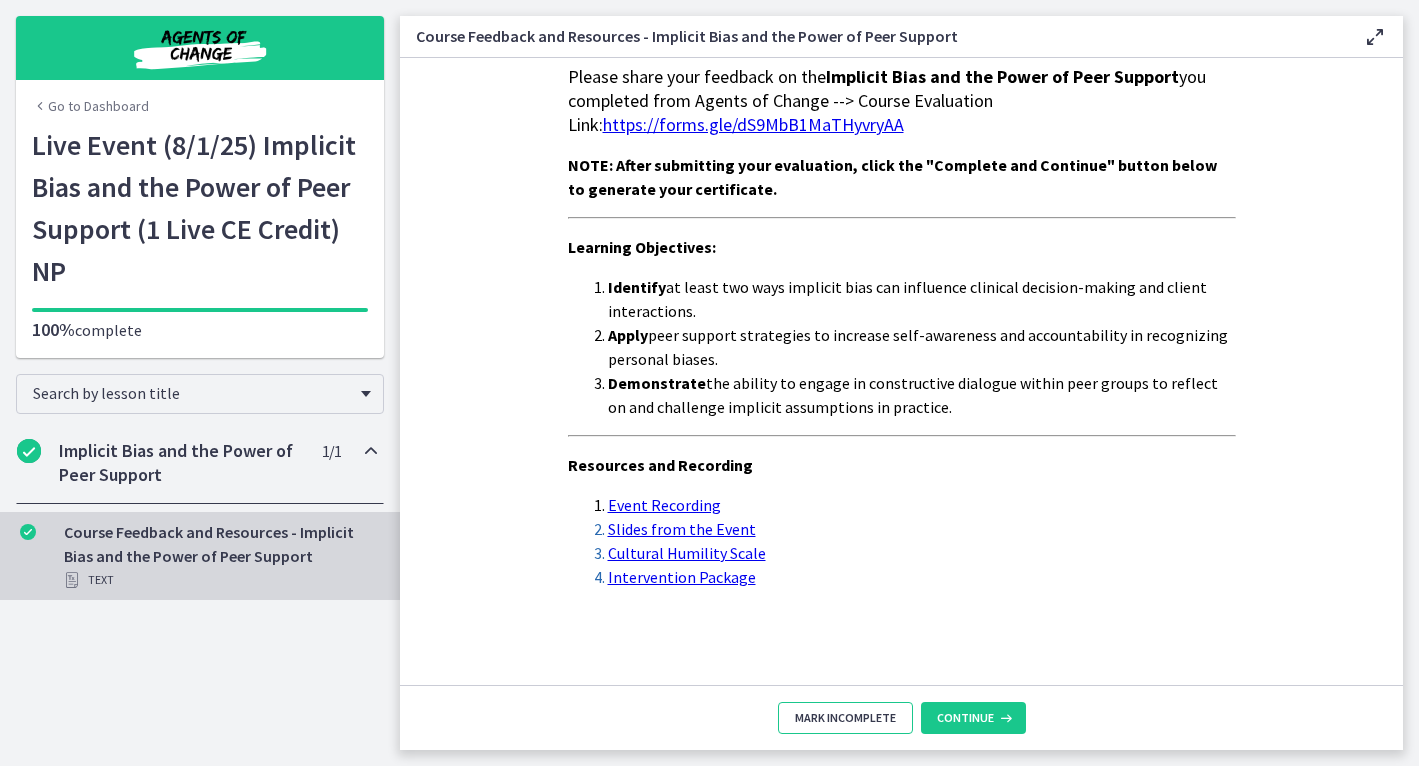click on "Mark Incomplete" at bounding box center [845, 718] 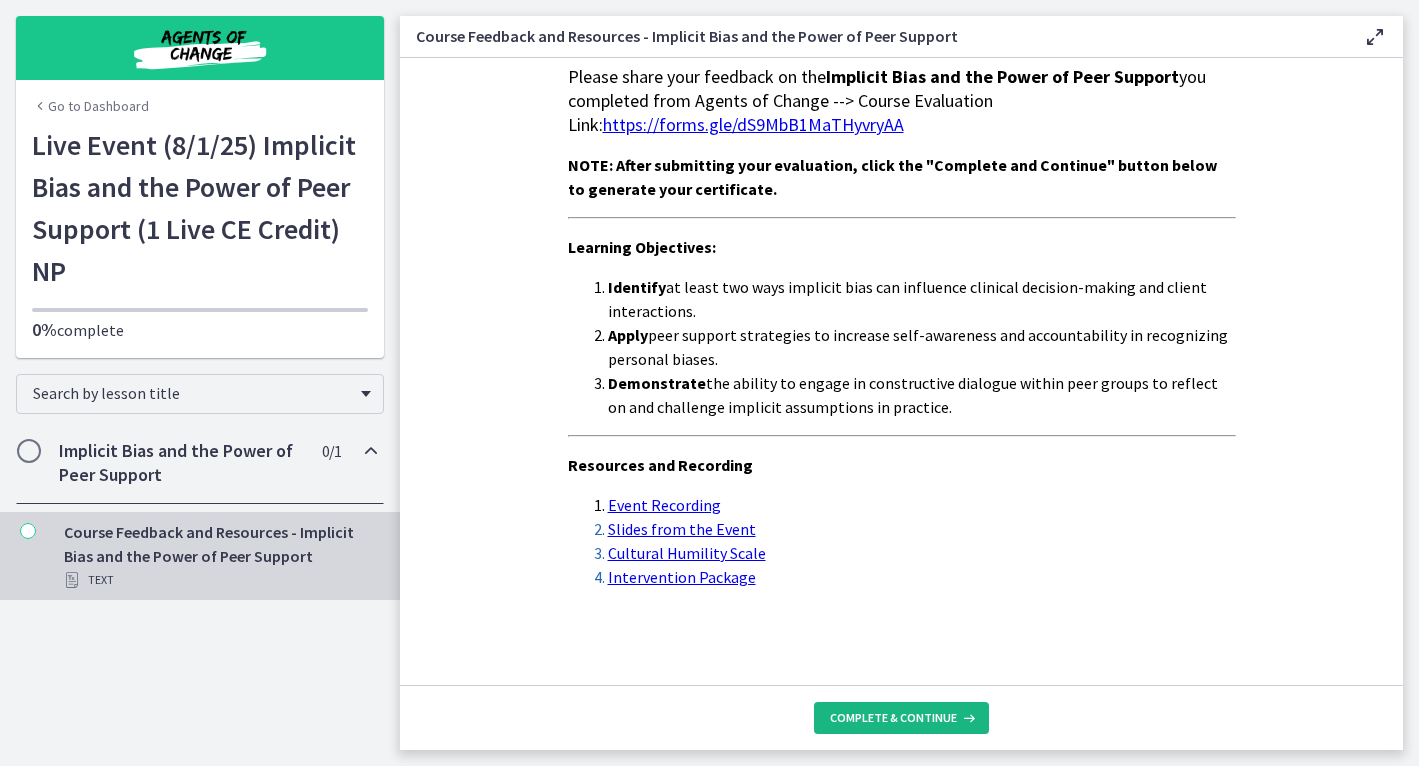 click on "Complete & continue" at bounding box center (893, 718) 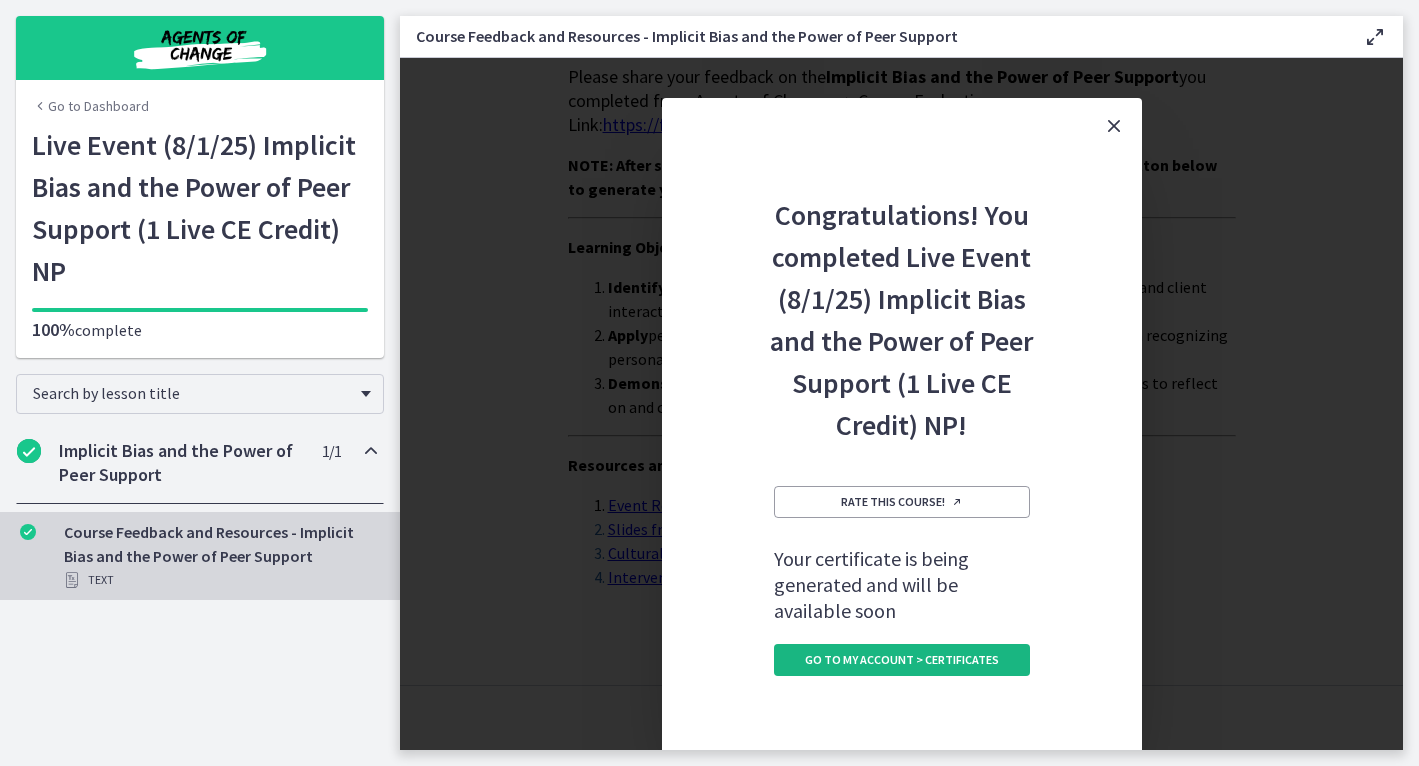 click on "Go to My Account > Certificates" at bounding box center (902, 660) 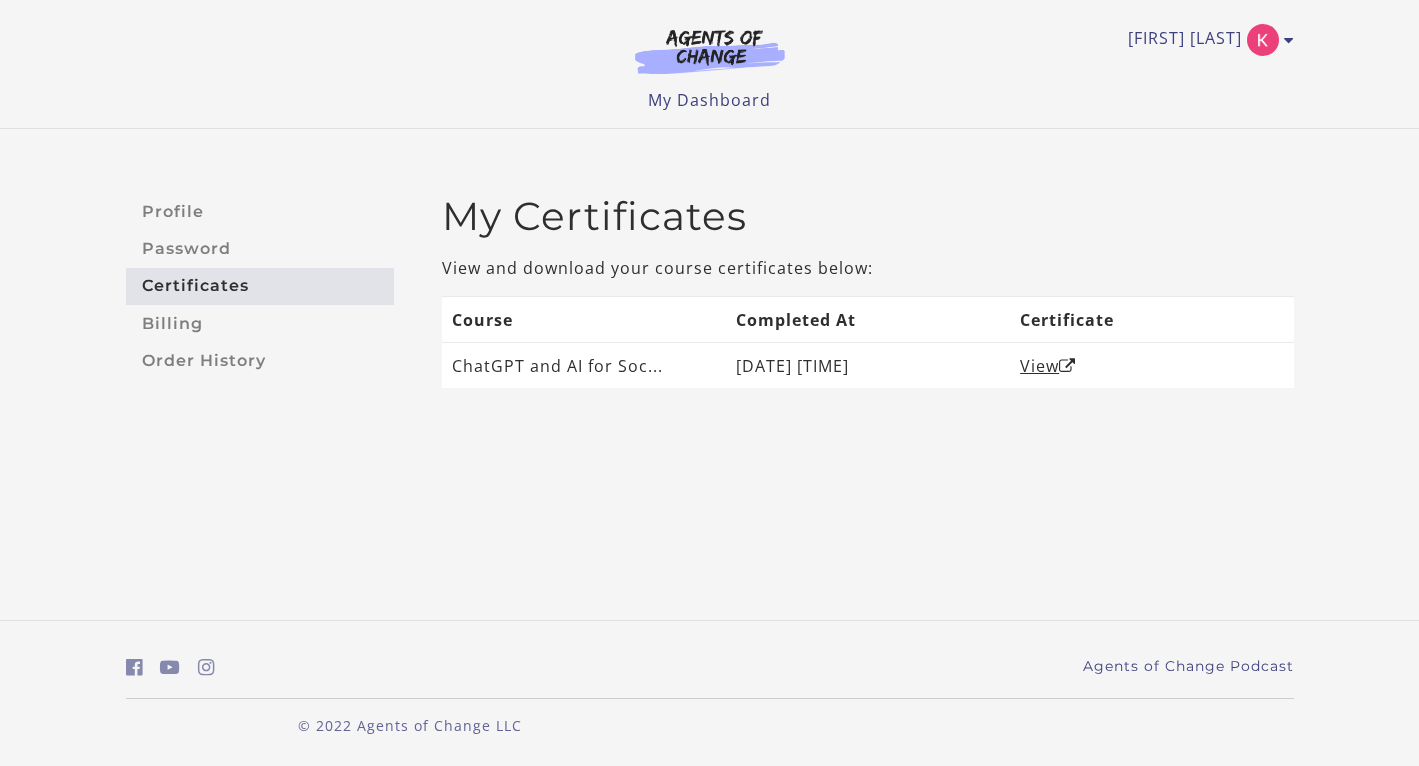 scroll, scrollTop: 0, scrollLeft: 0, axis: both 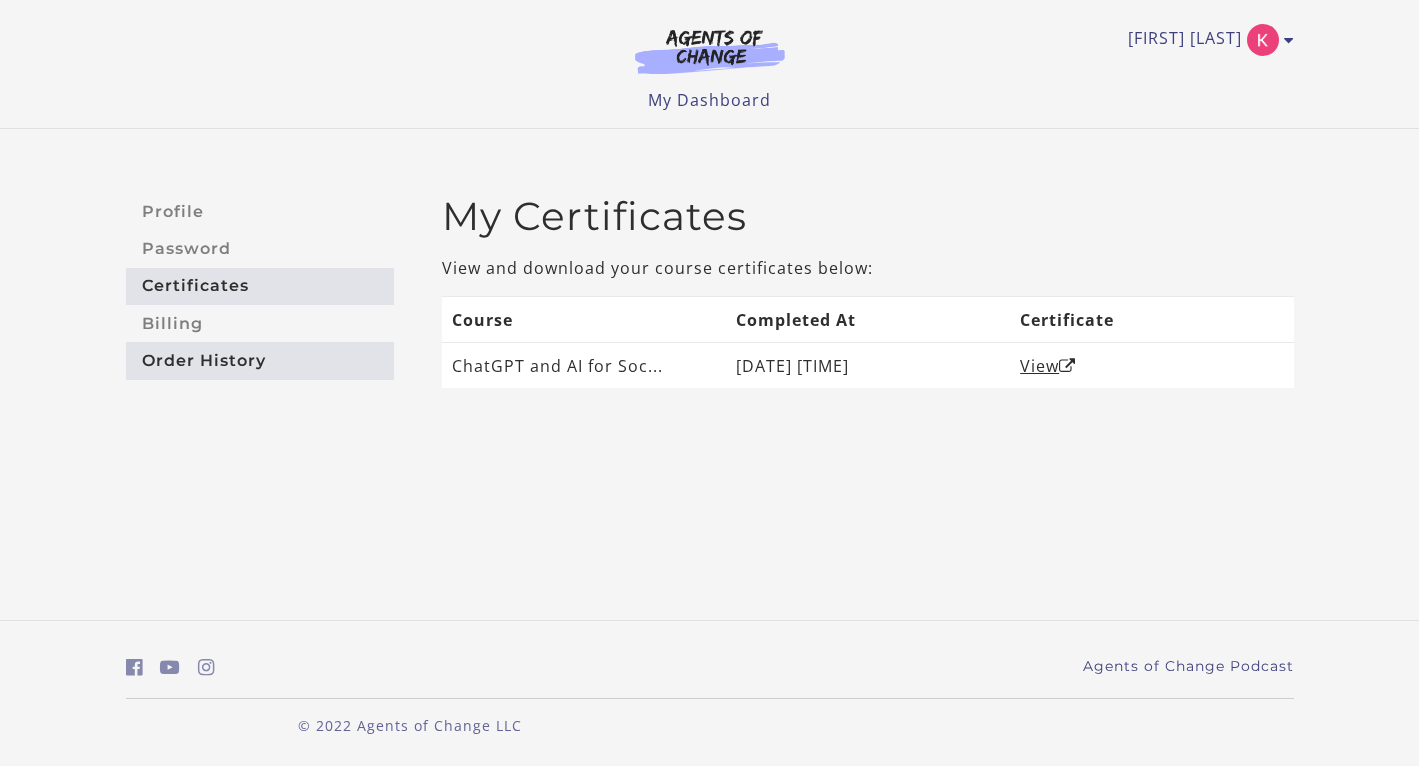 click on "Order History" at bounding box center [260, 360] 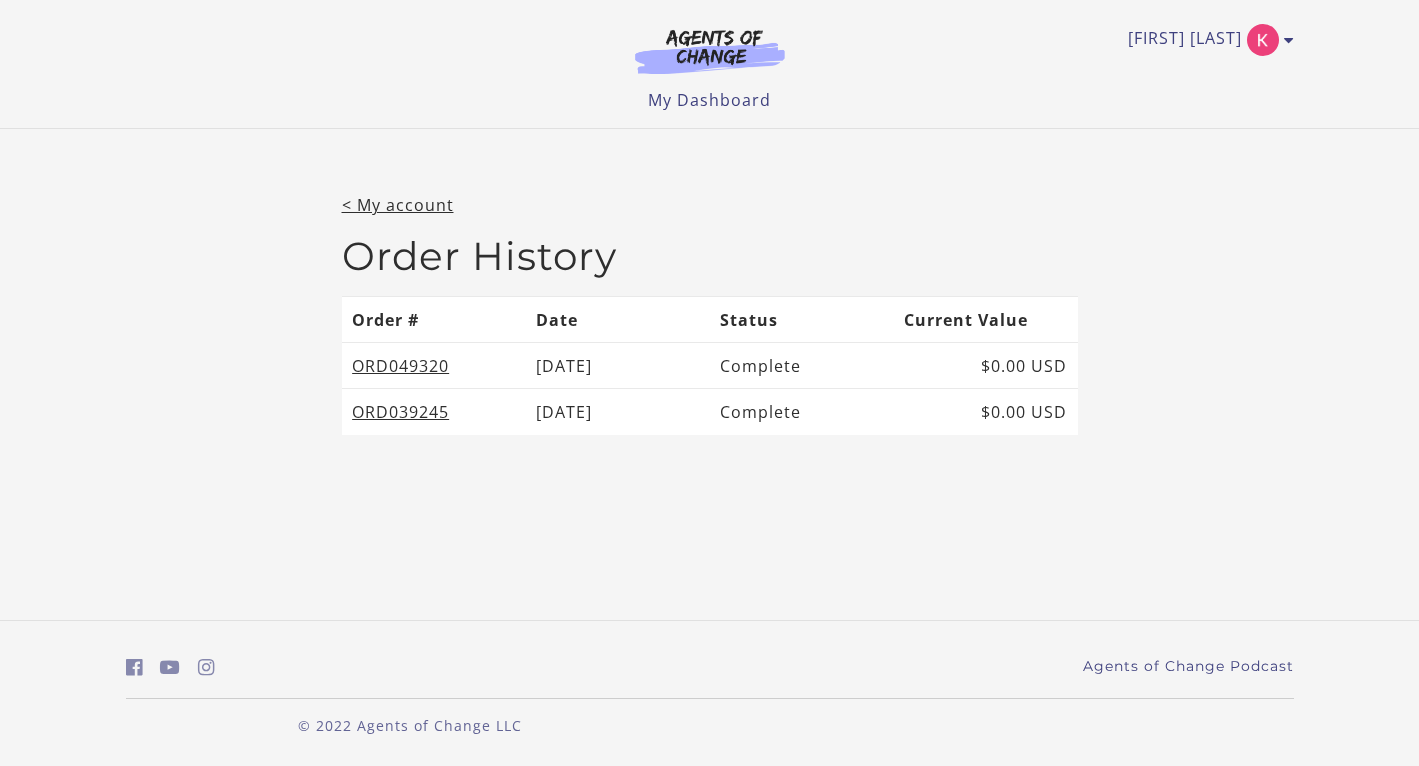 scroll, scrollTop: 0, scrollLeft: 0, axis: both 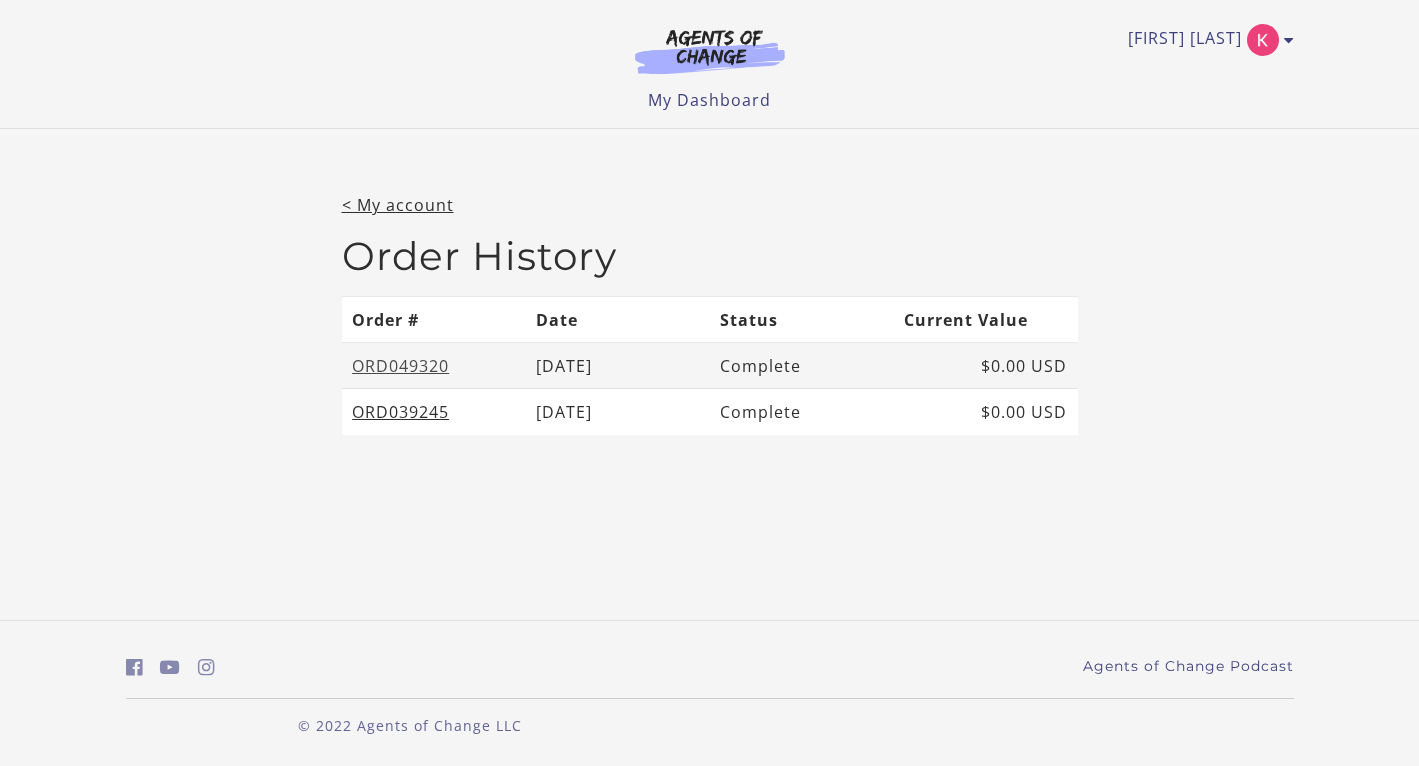 click on "ORD049320" at bounding box center [400, 366] 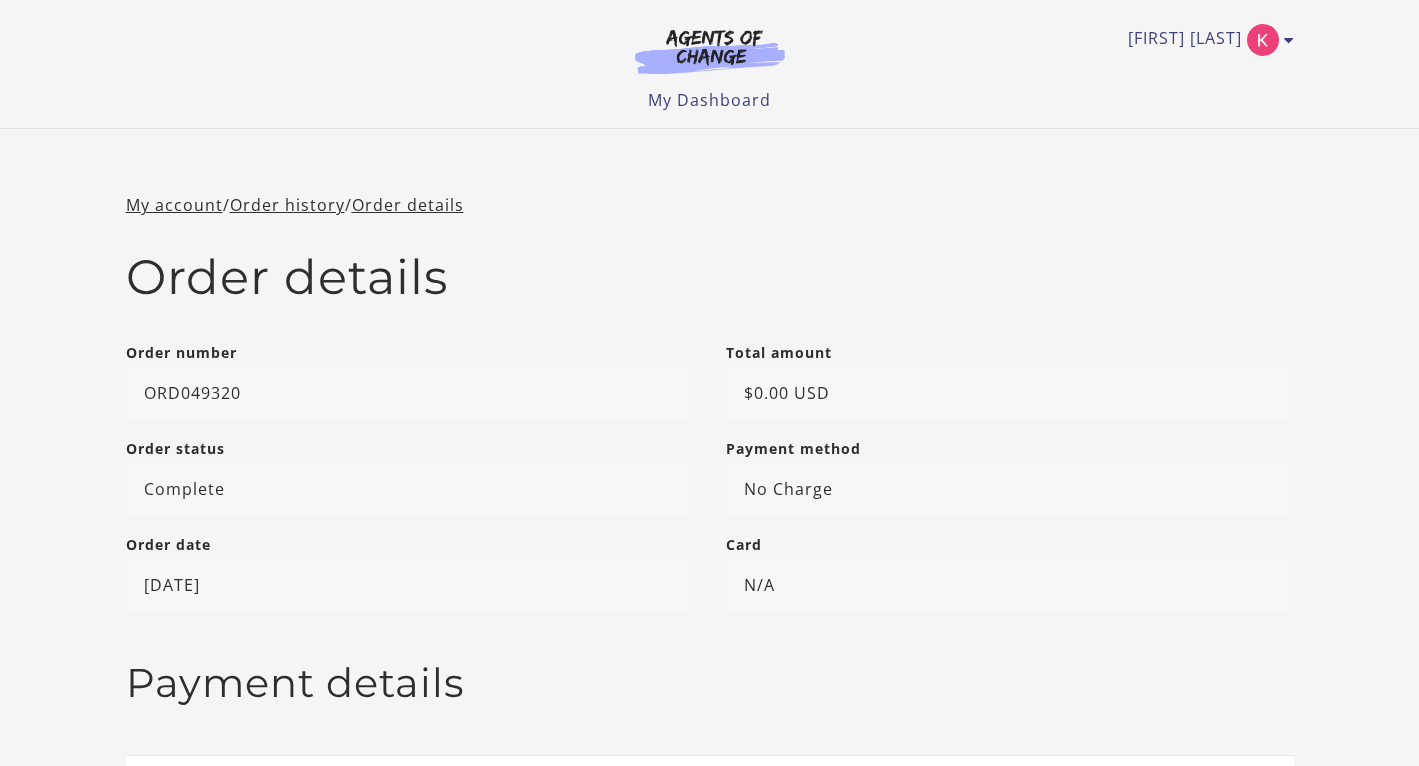 scroll, scrollTop: 0, scrollLeft: 0, axis: both 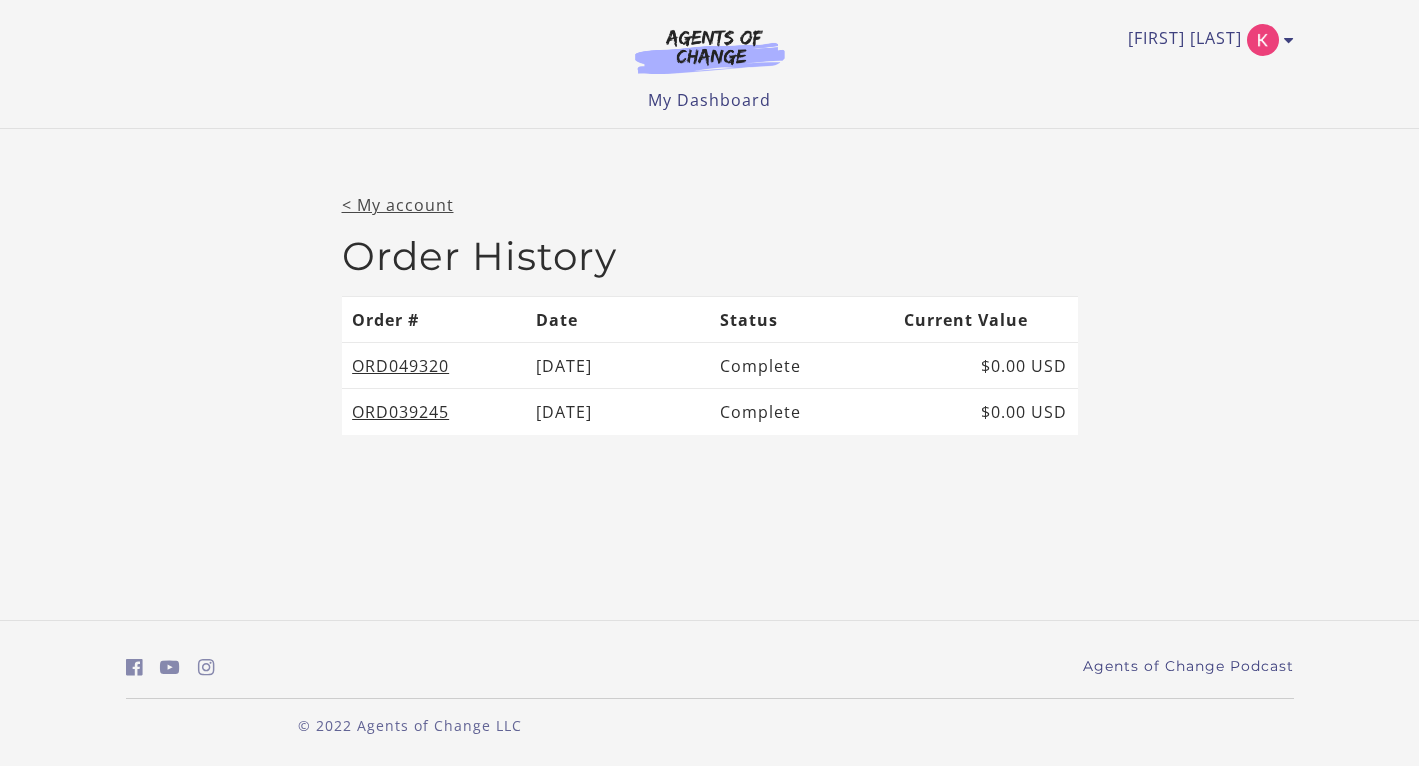 click on "< My account" at bounding box center (398, 205) 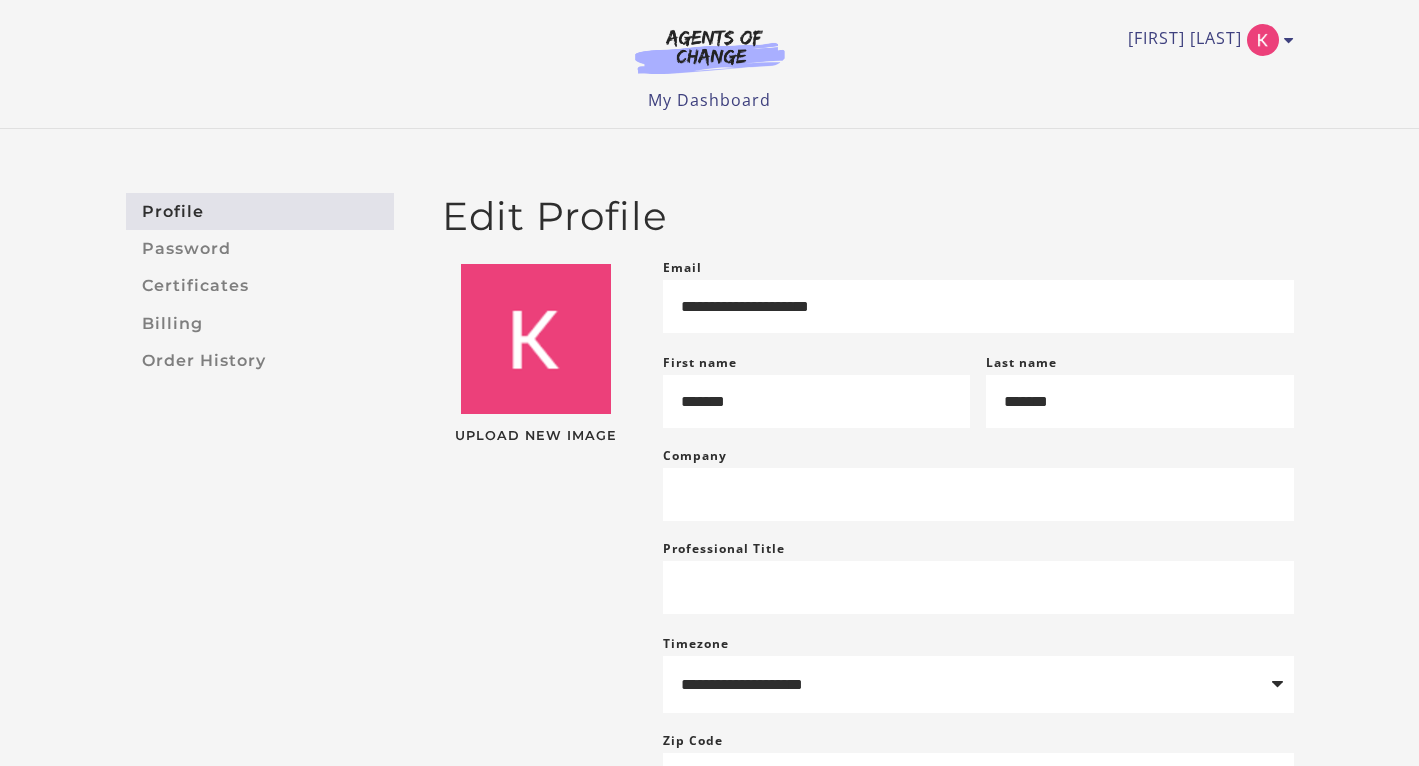 scroll, scrollTop: 0, scrollLeft: 0, axis: both 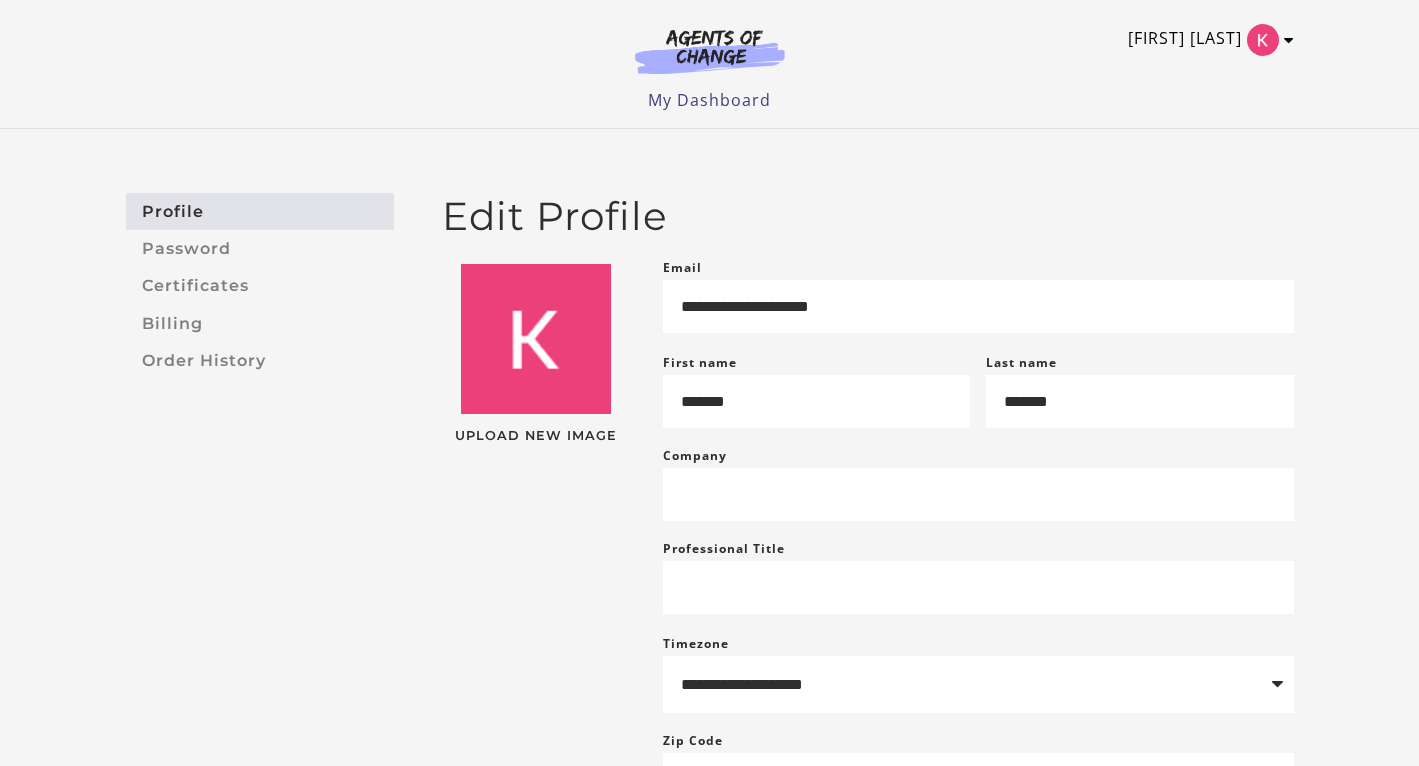 click on "[FIRST] [LAST]" at bounding box center [1206, 40] 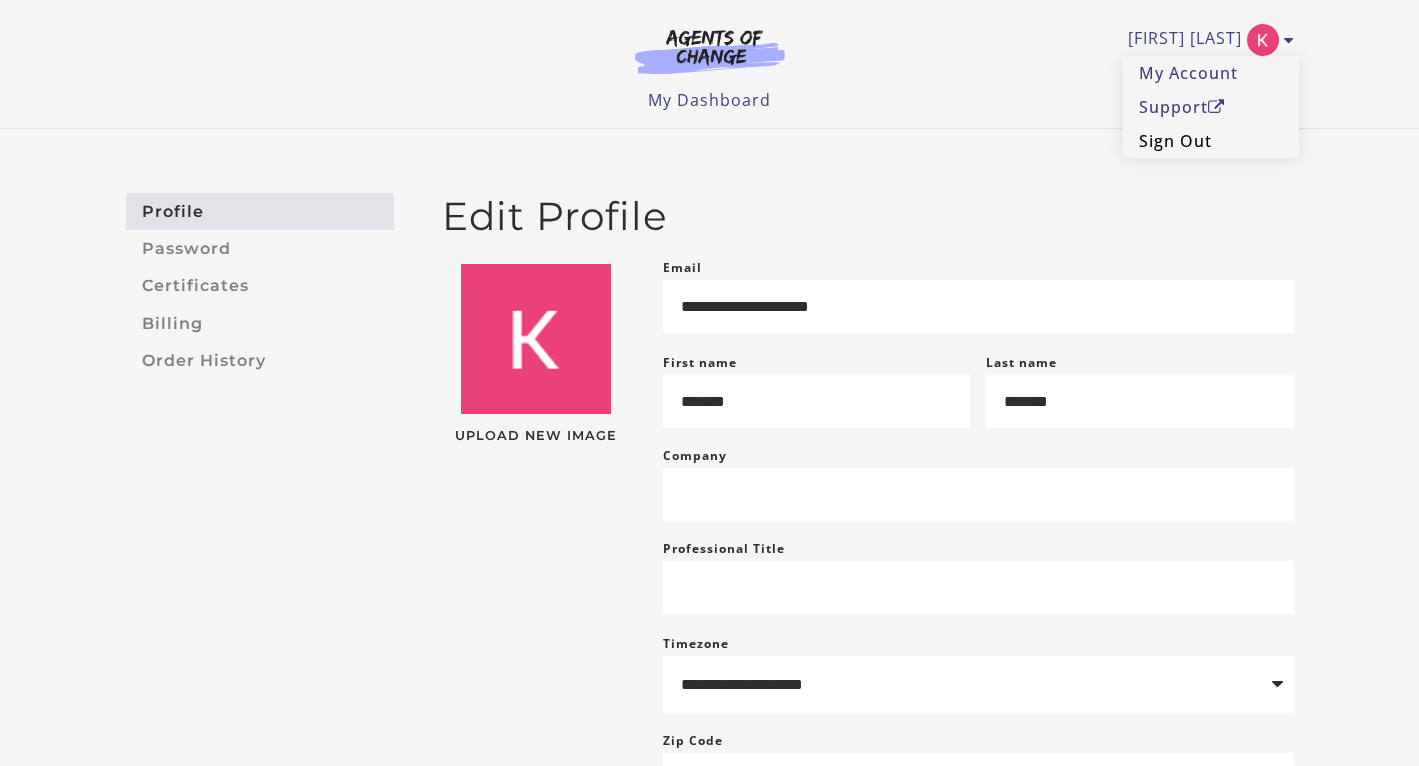 click on "Sign Out" at bounding box center (1211, 141) 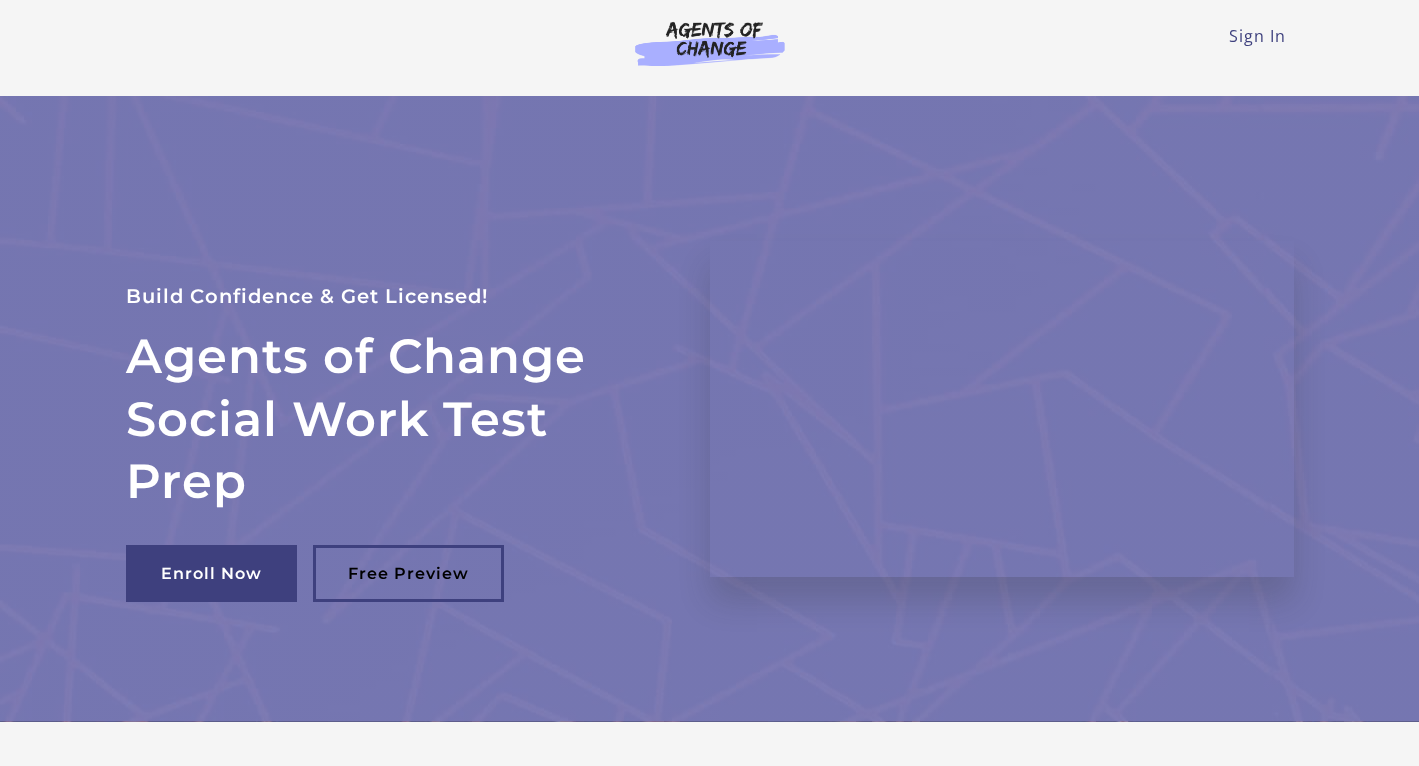 scroll, scrollTop: 0, scrollLeft: 0, axis: both 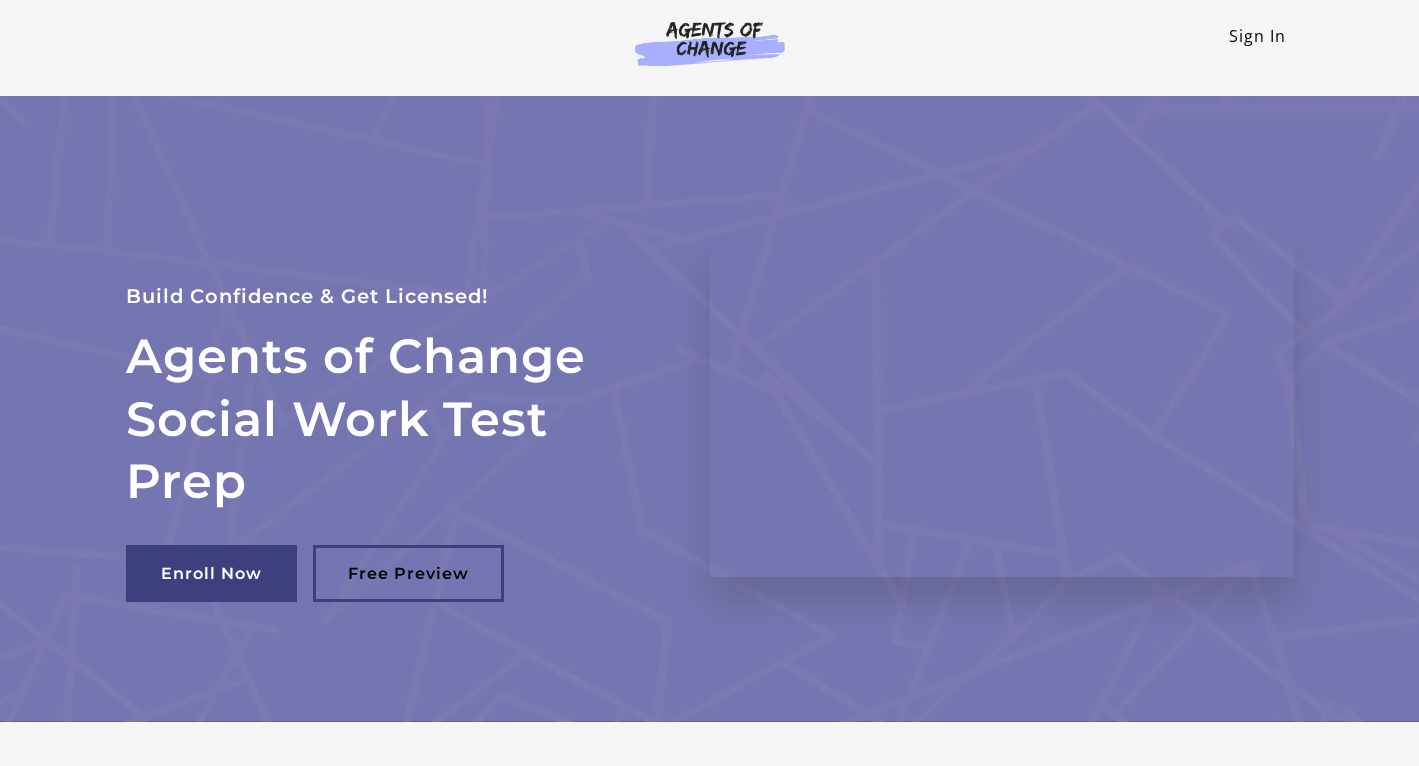 click on "Sign In" at bounding box center (1257, 36) 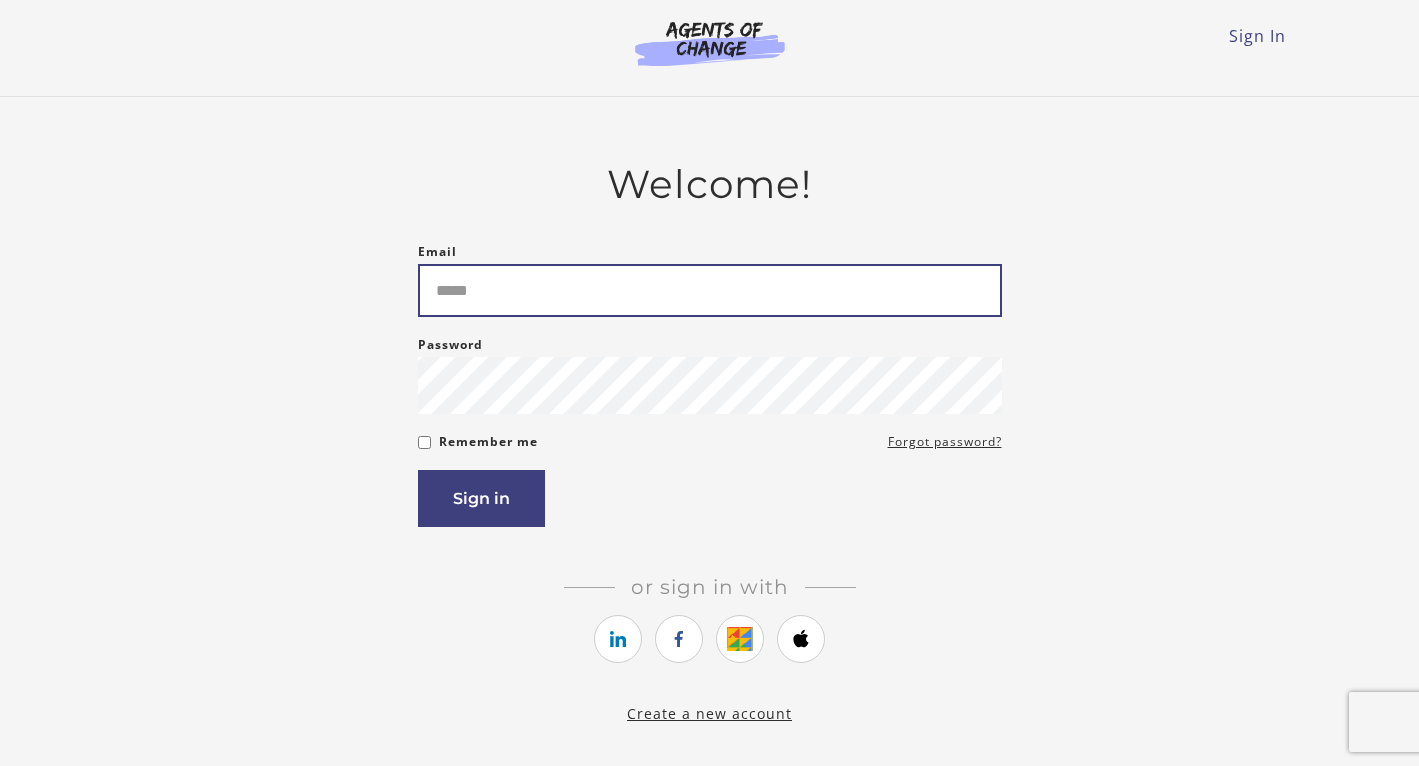 scroll, scrollTop: 0, scrollLeft: 0, axis: both 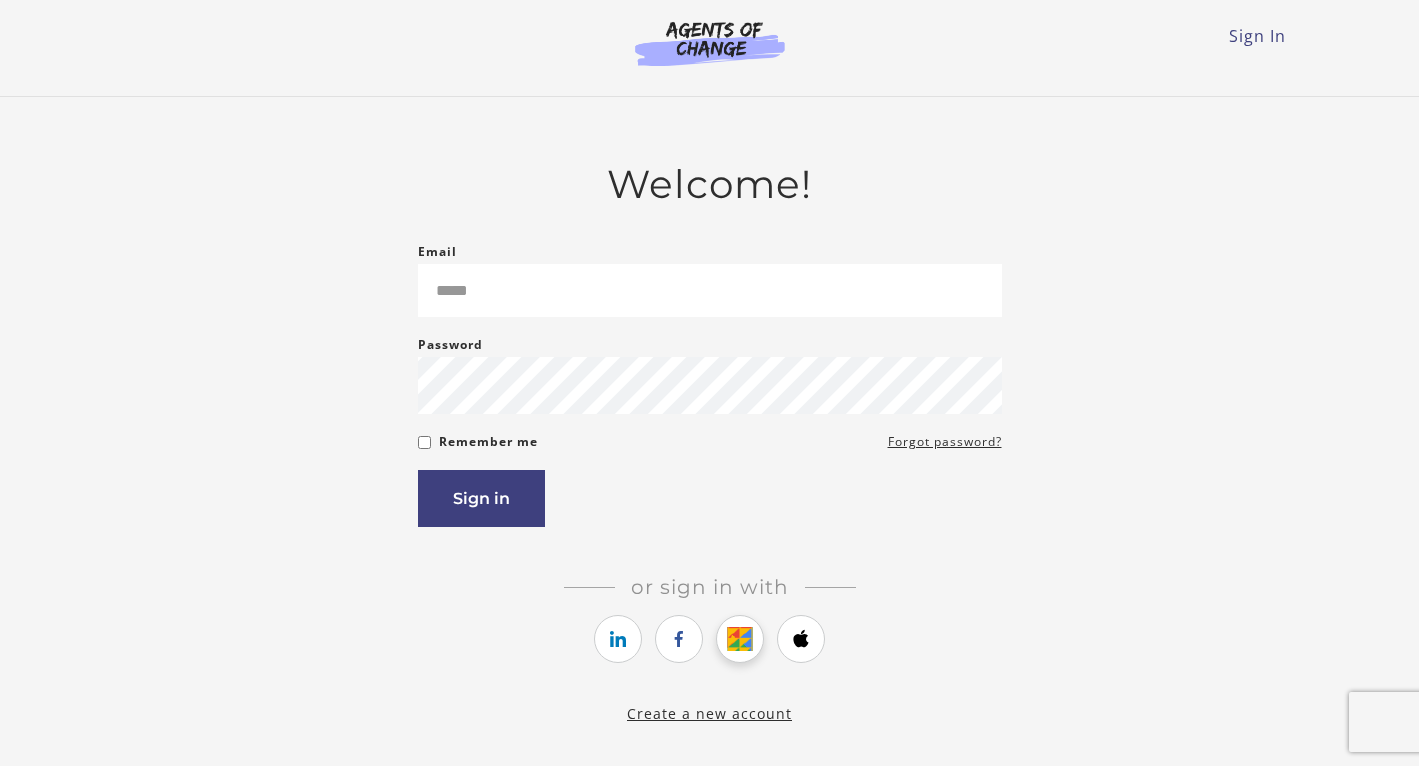 click at bounding box center [740, 639] 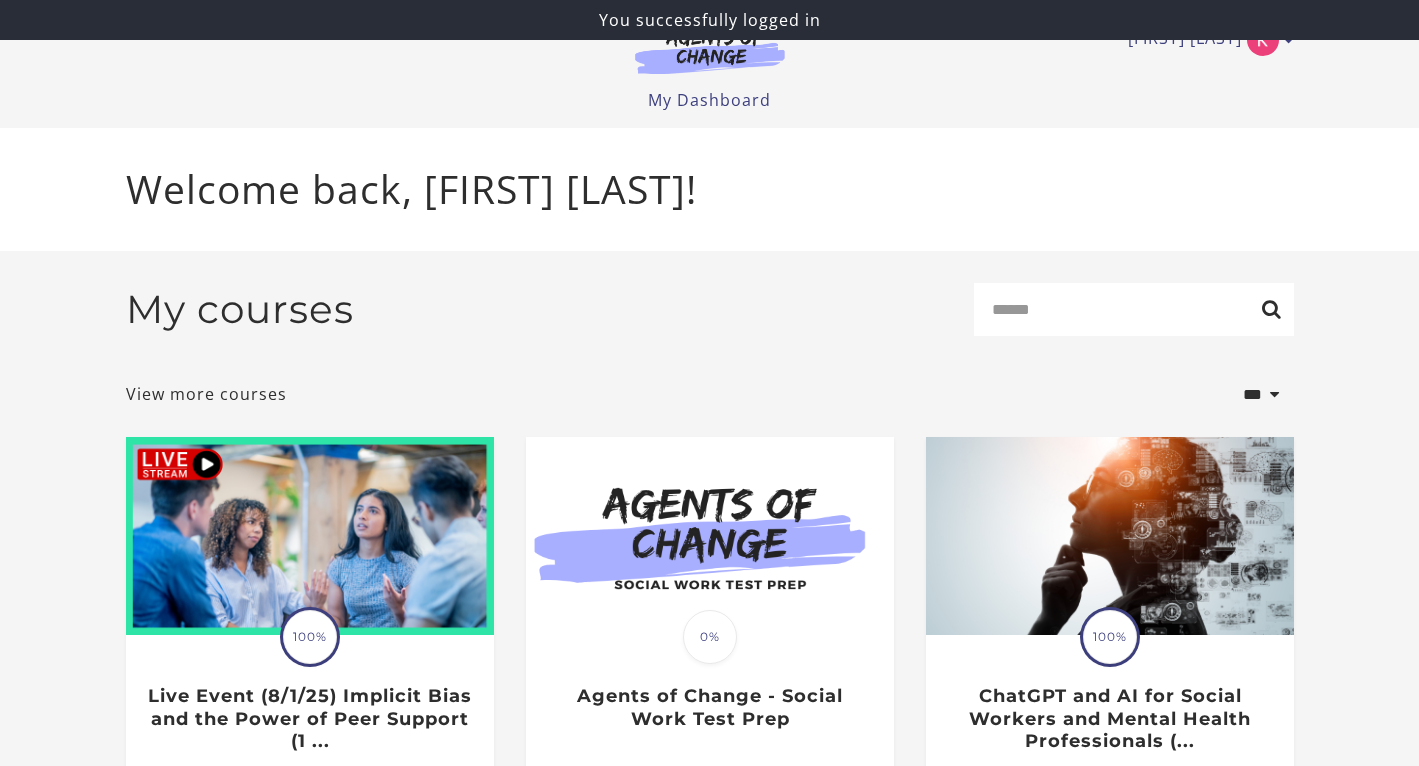 scroll, scrollTop: 0, scrollLeft: 0, axis: both 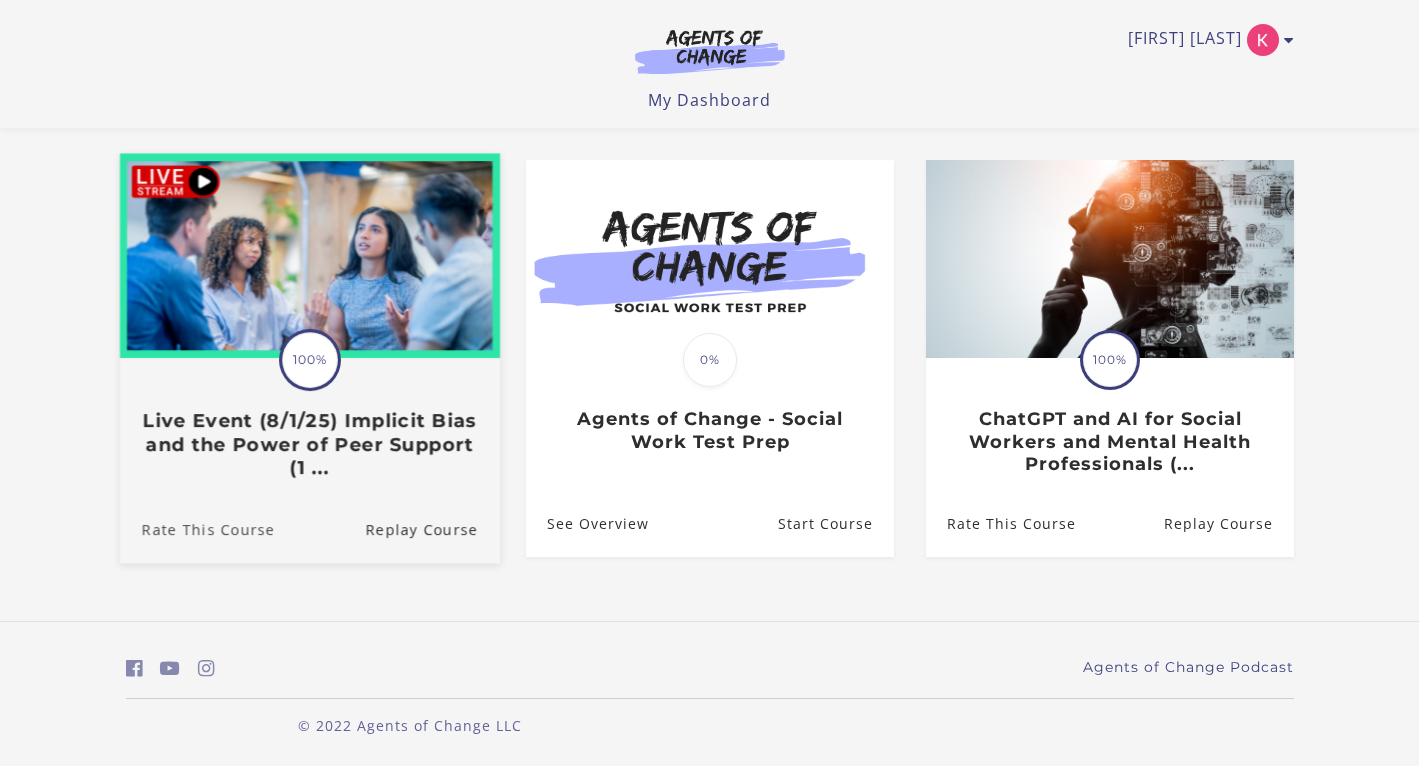 click on "Rate This Course" at bounding box center (196, 529) 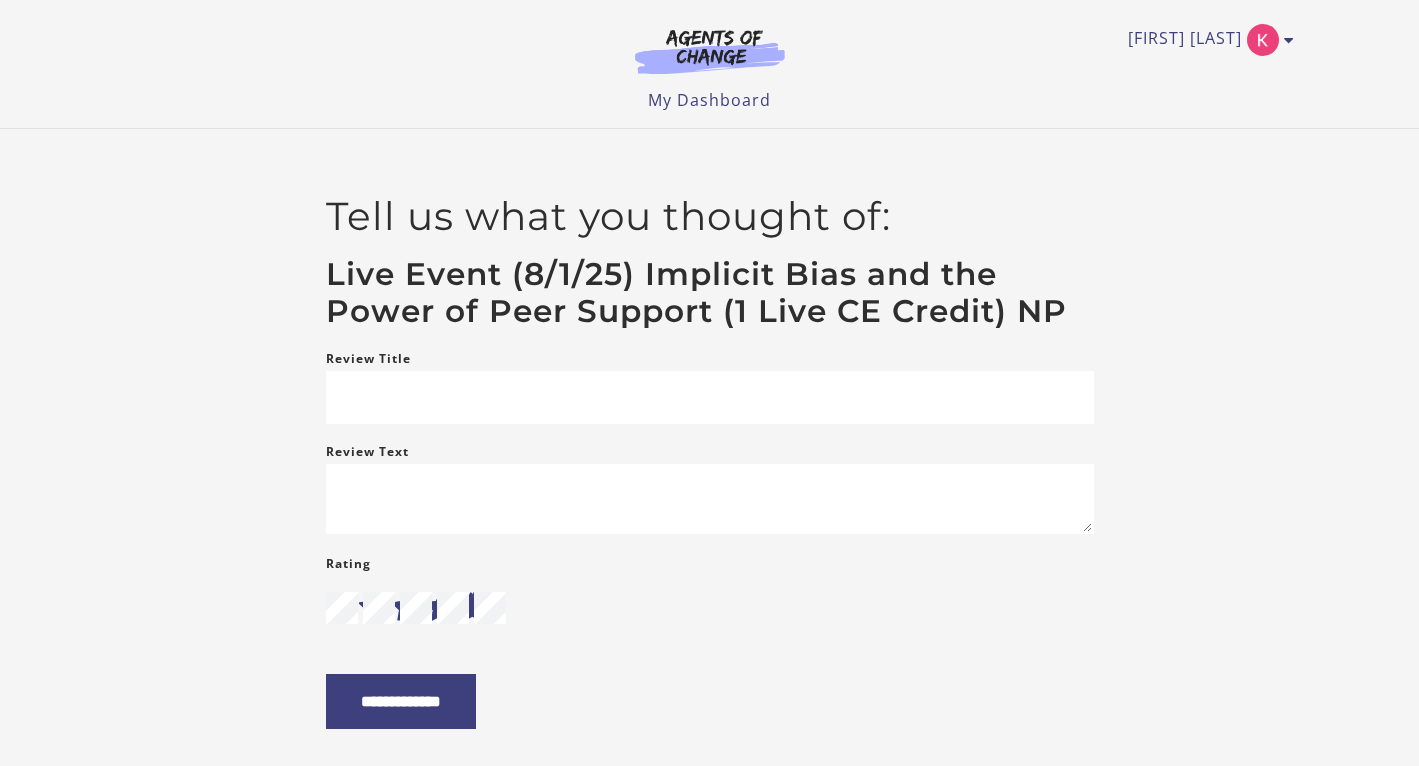 scroll, scrollTop: 0, scrollLeft: 0, axis: both 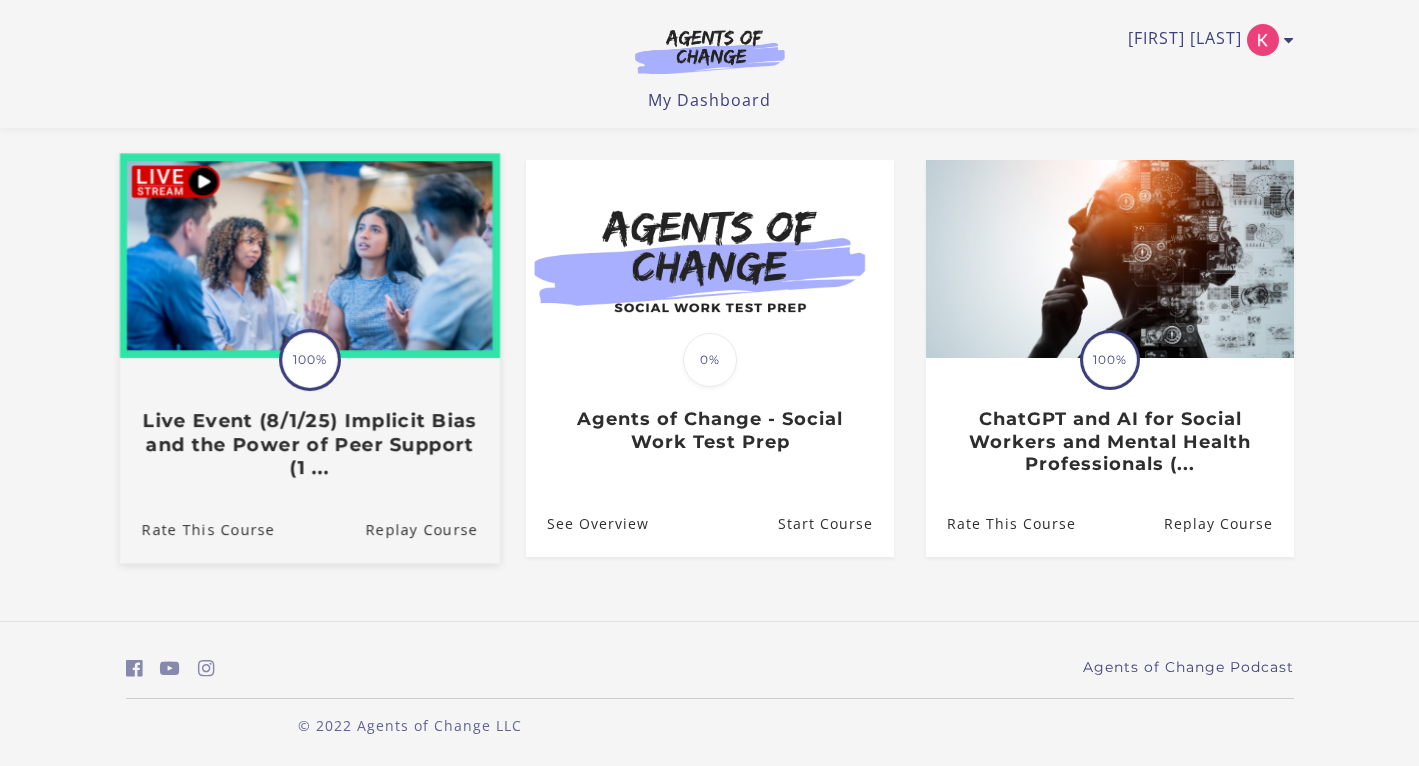 click at bounding box center (309, 256) 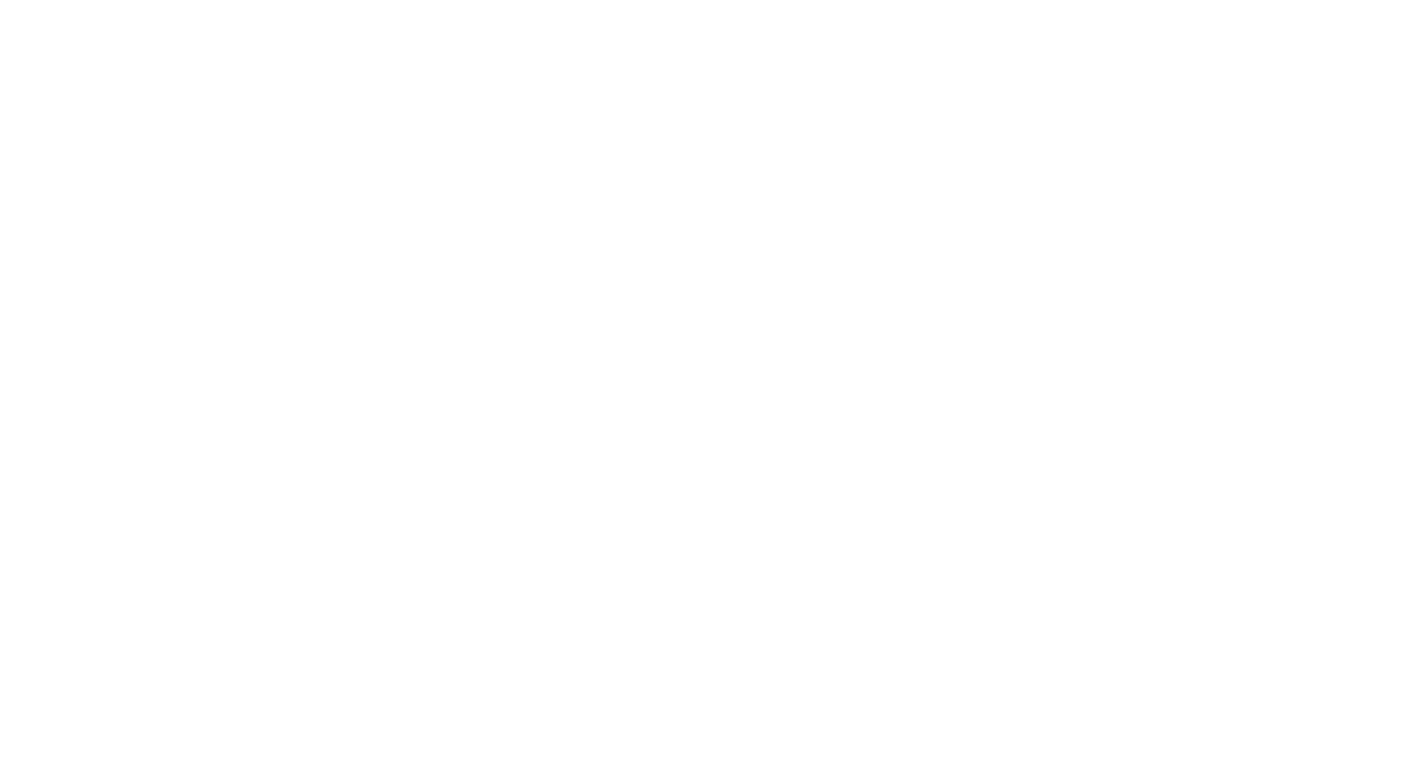 scroll, scrollTop: 0, scrollLeft: 0, axis: both 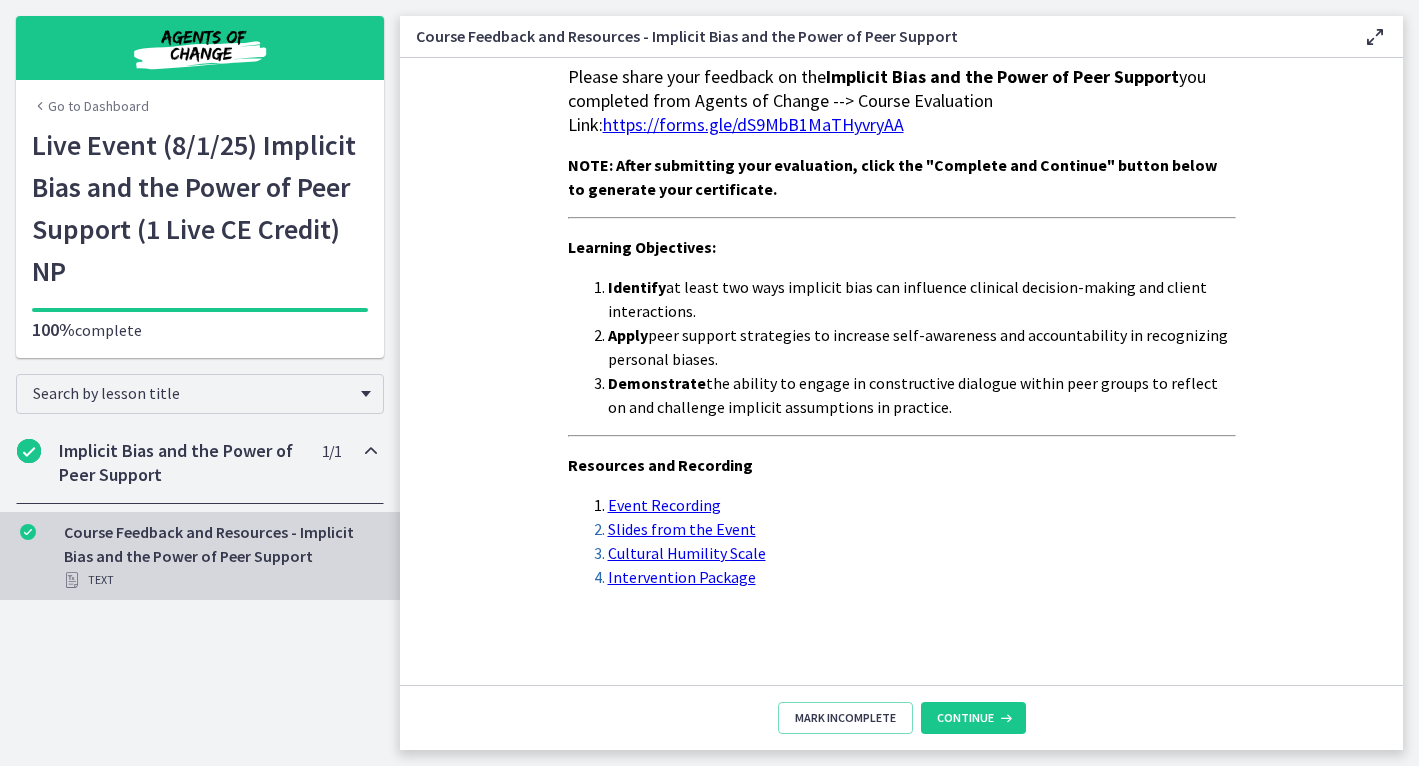 click on "Slides from the Event" at bounding box center [682, 529] 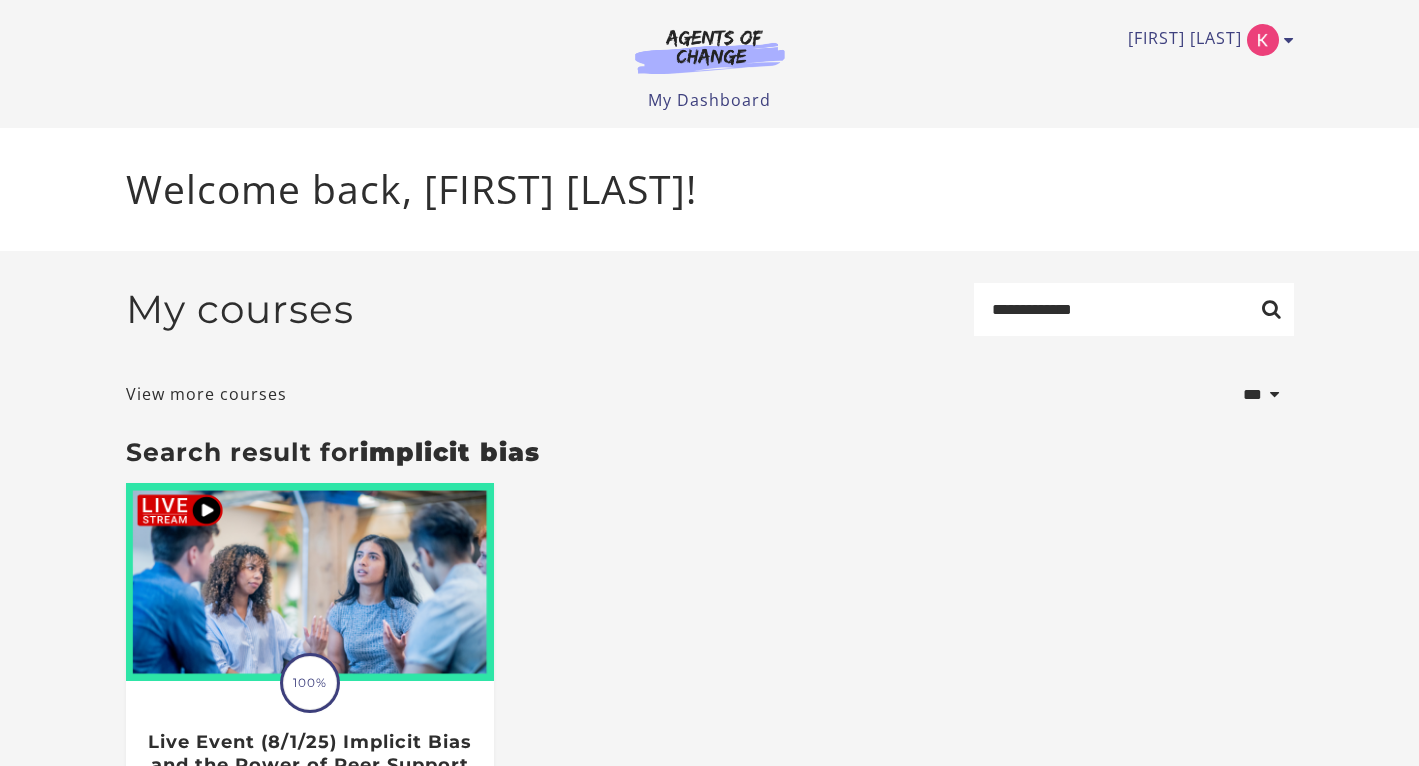 scroll, scrollTop: 0, scrollLeft: 0, axis: both 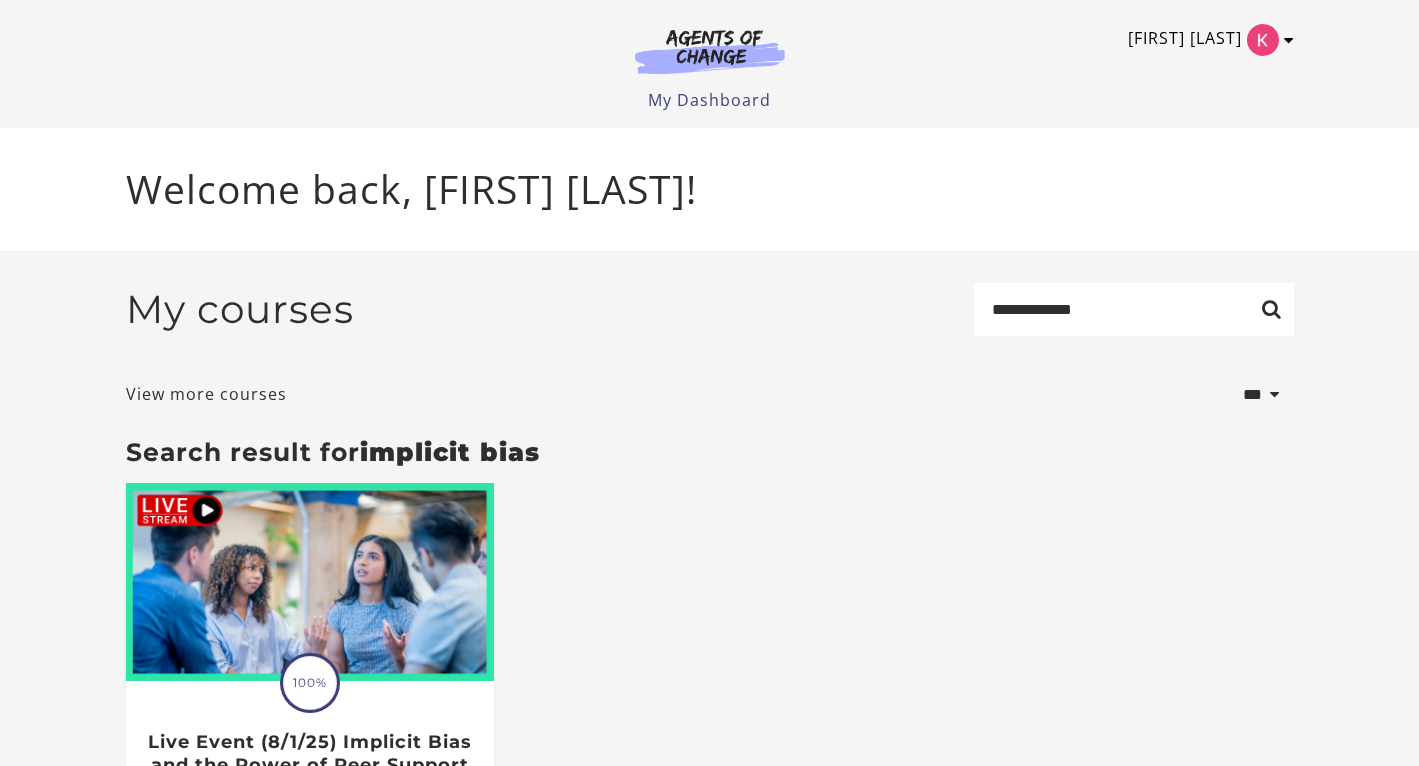 click on "Kassidy R" at bounding box center [1206, 40] 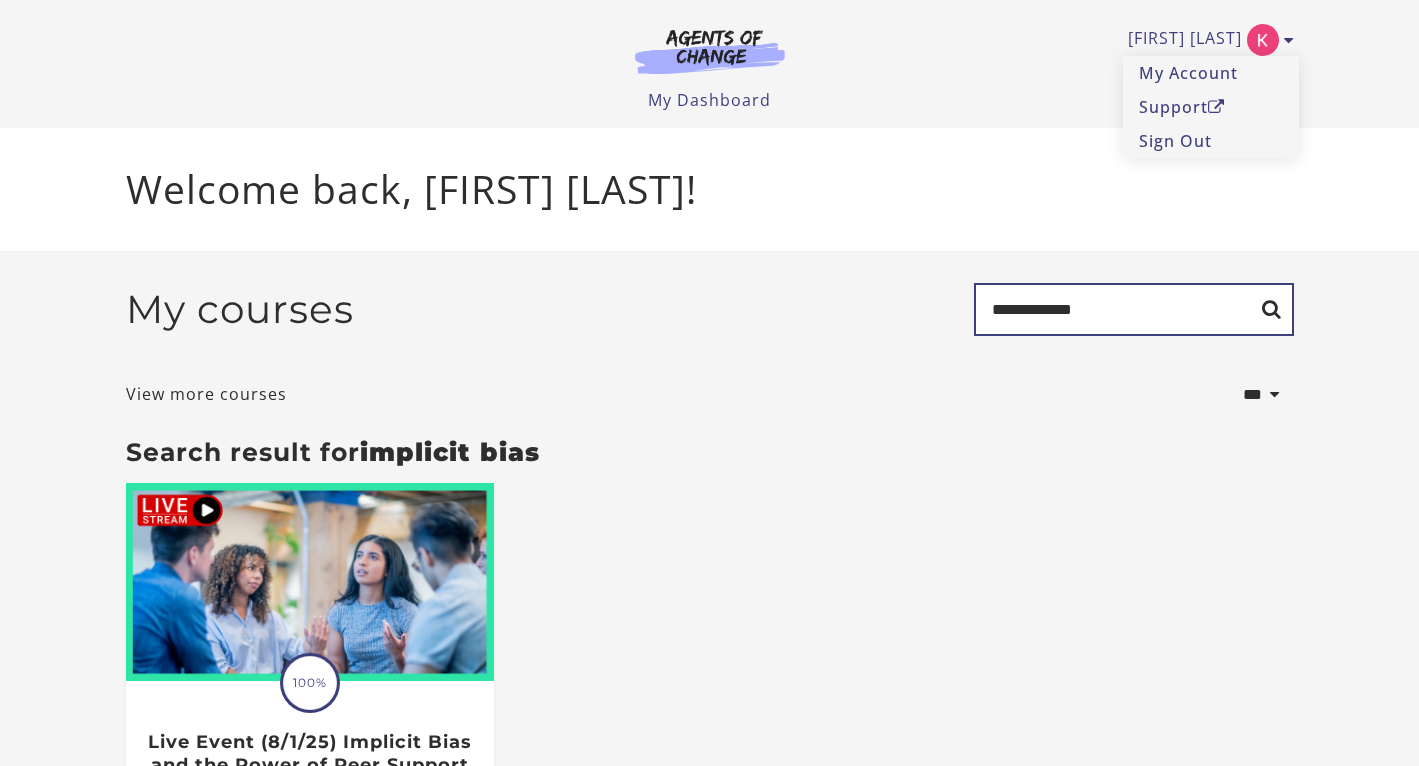 click on "**********" at bounding box center (1134, 309) 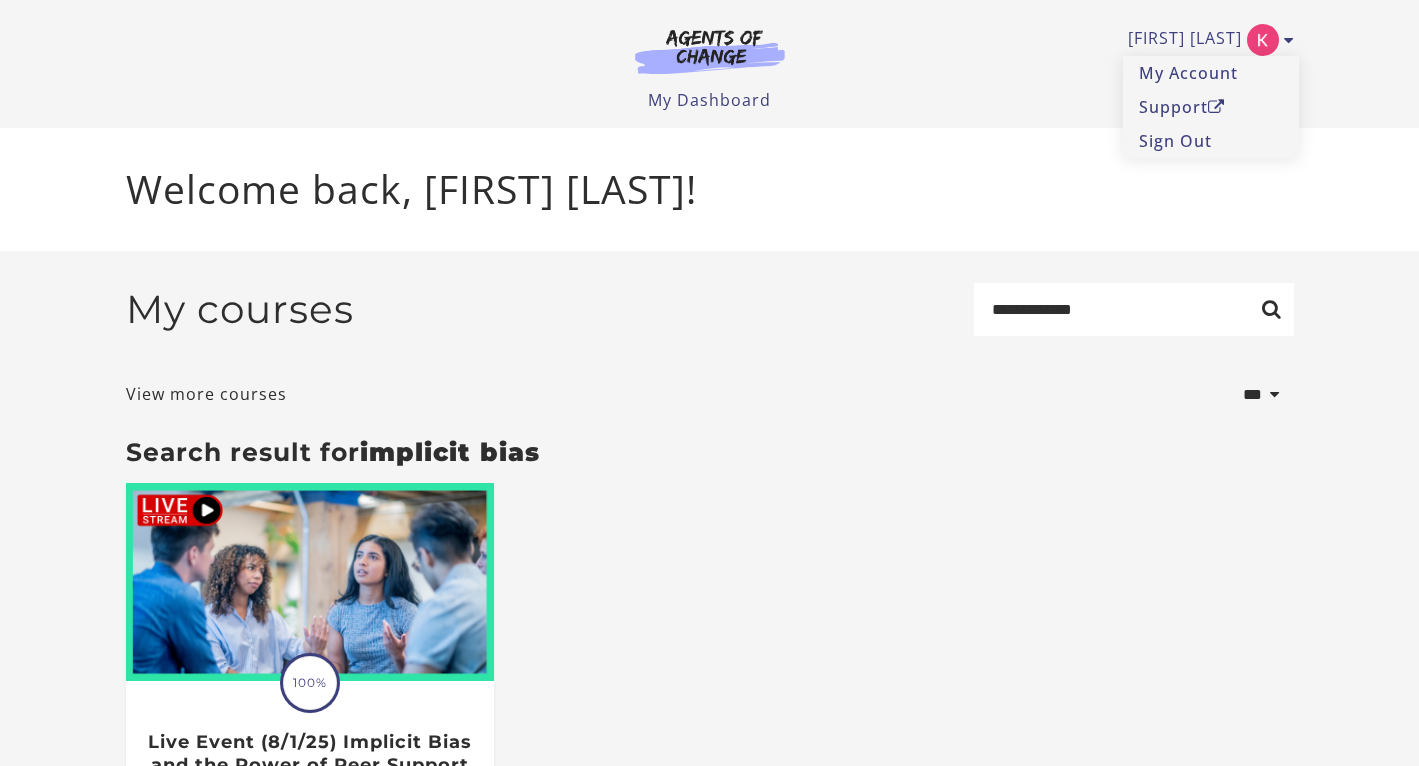 click on "**********" at bounding box center (710, 352) 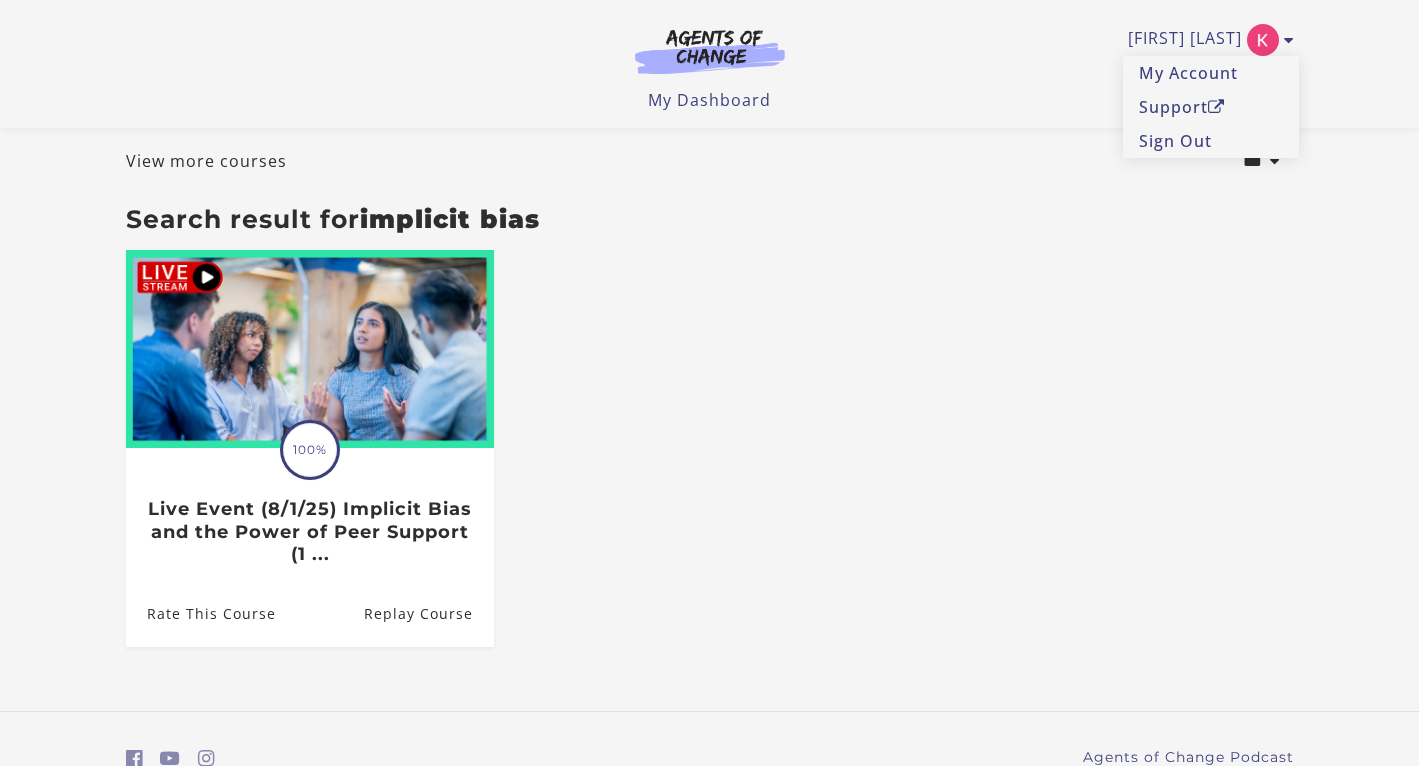 scroll, scrollTop: 103, scrollLeft: 0, axis: vertical 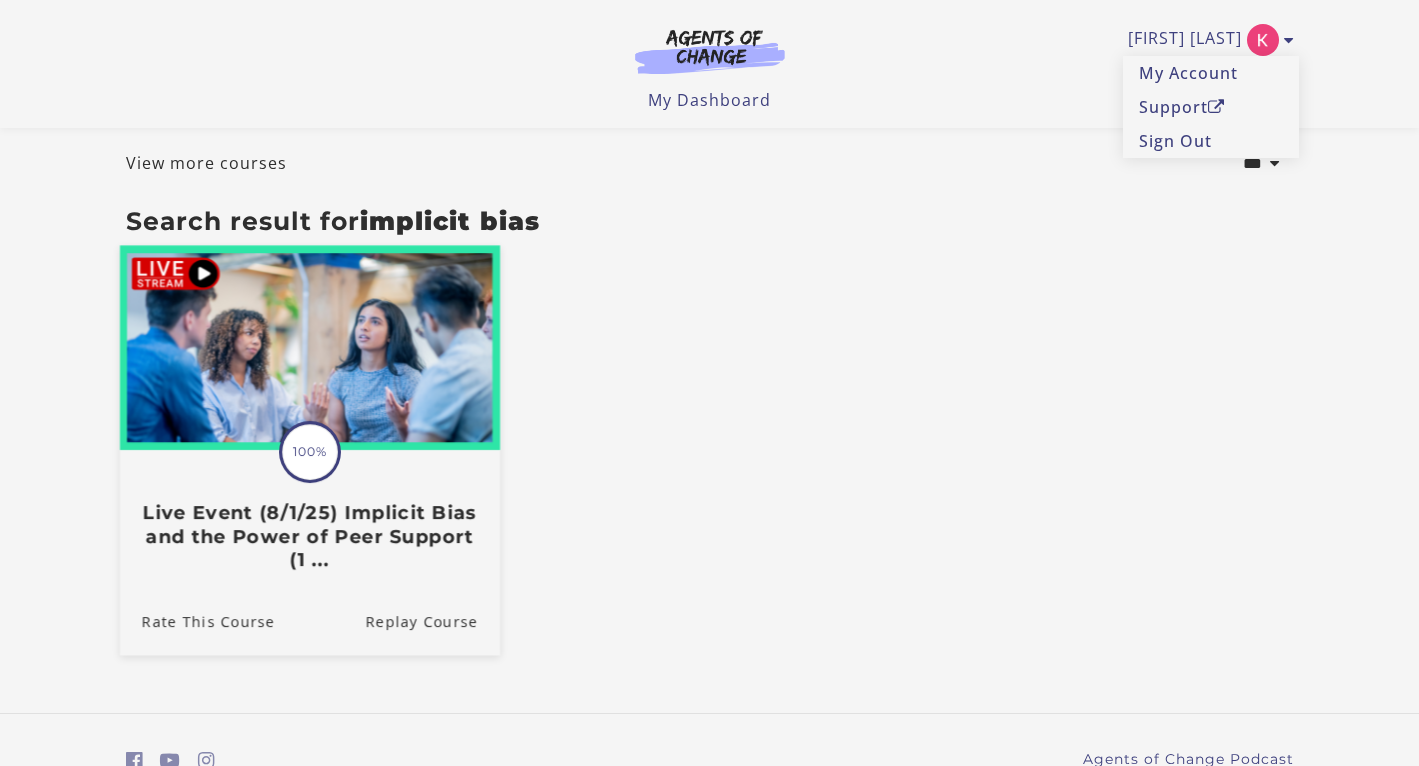 click at bounding box center [309, 348] 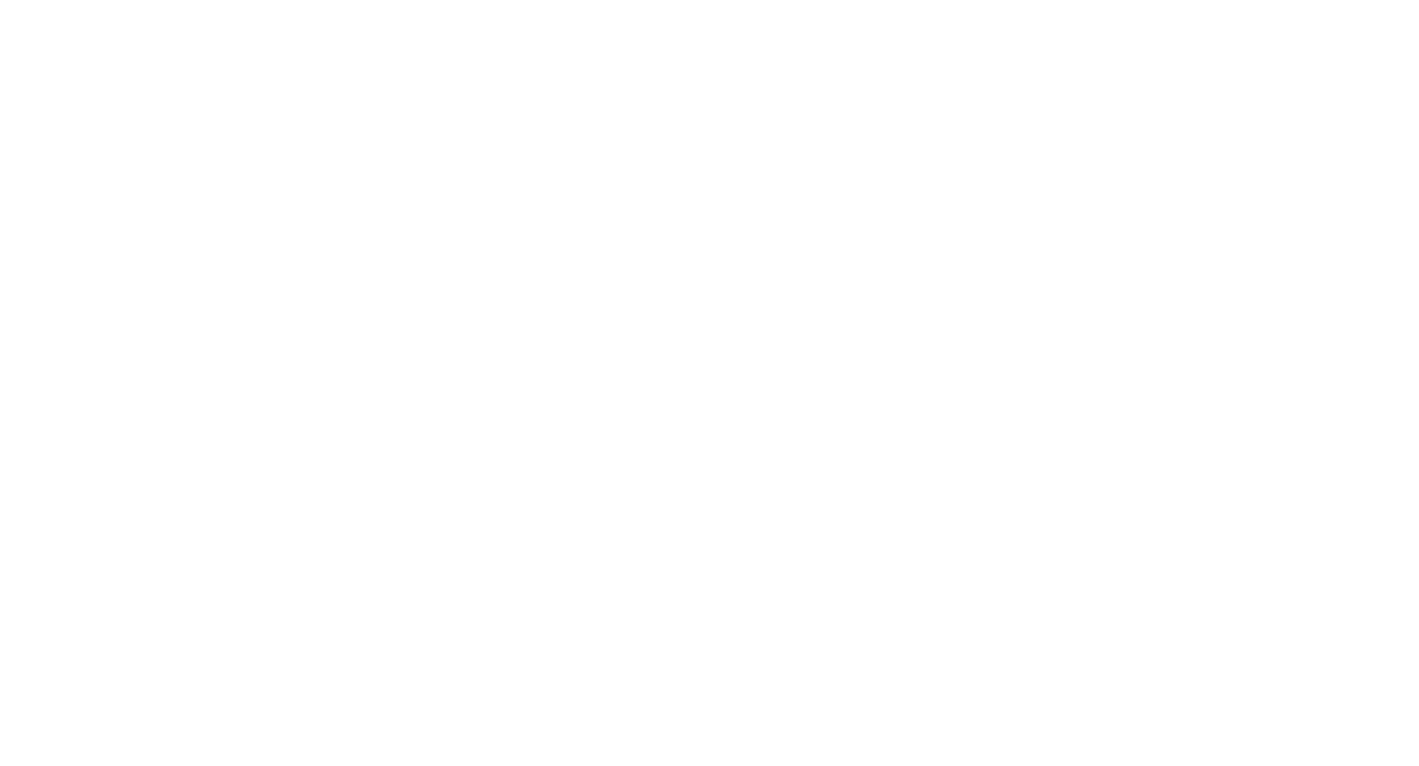 scroll, scrollTop: 0, scrollLeft: 0, axis: both 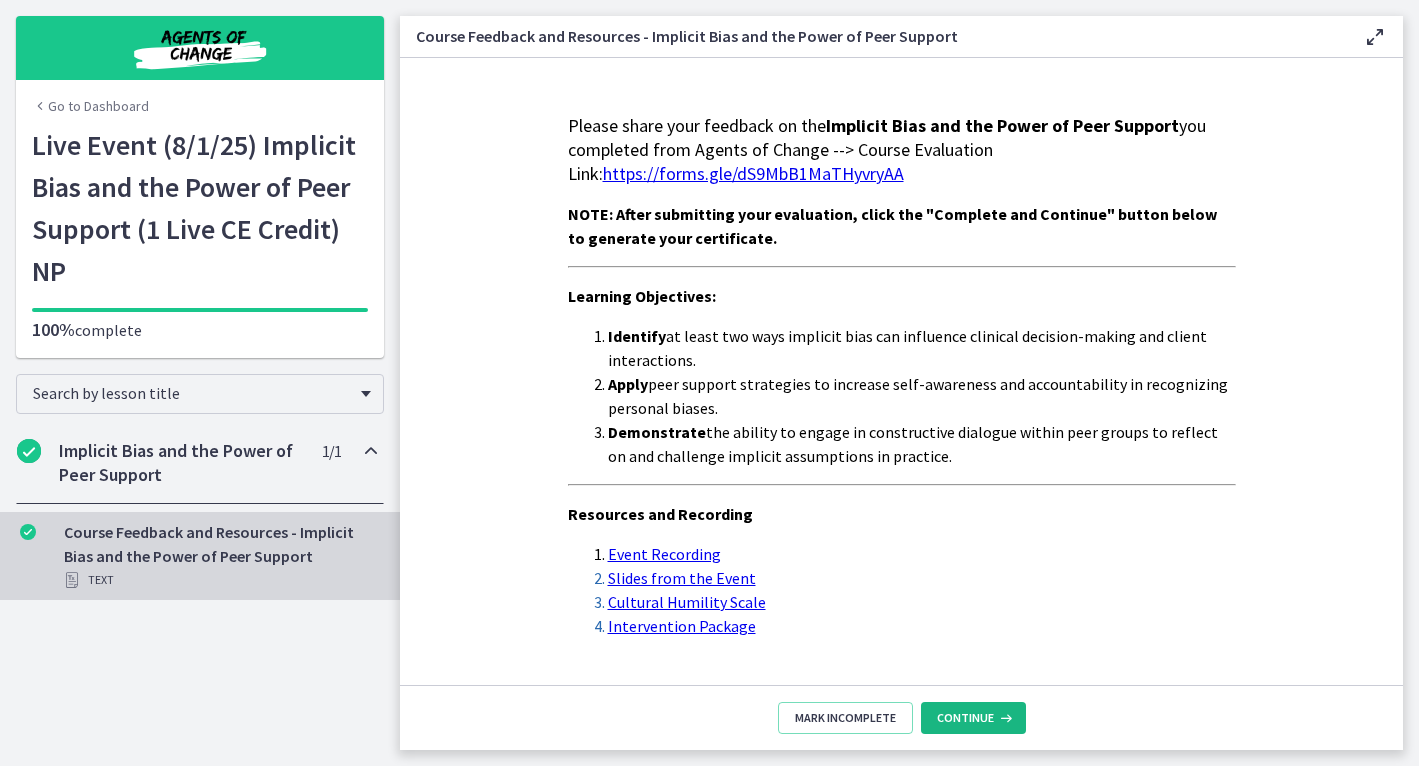click on "Continue" at bounding box center (965, 718) 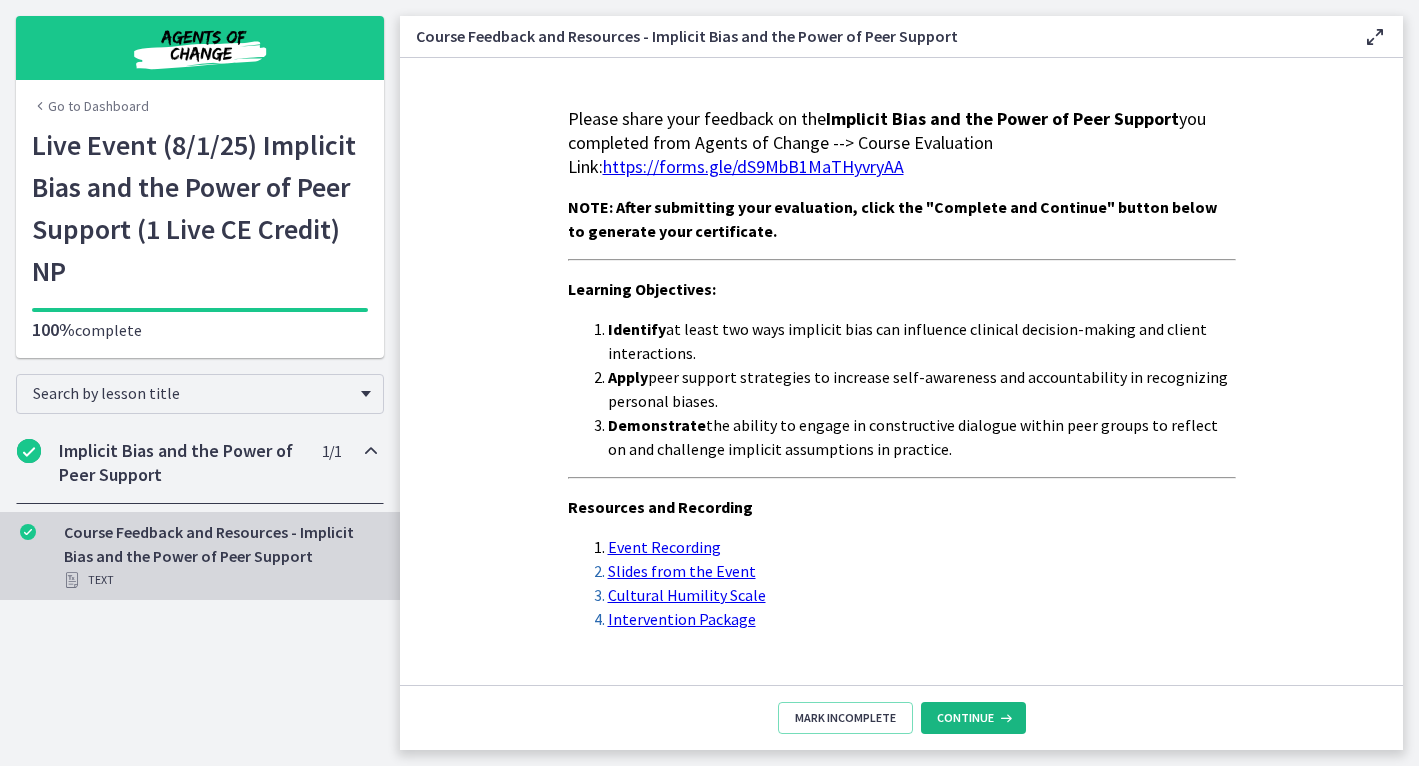 scroll, scrollTop: 0, scrollLeft: 0, axis: both 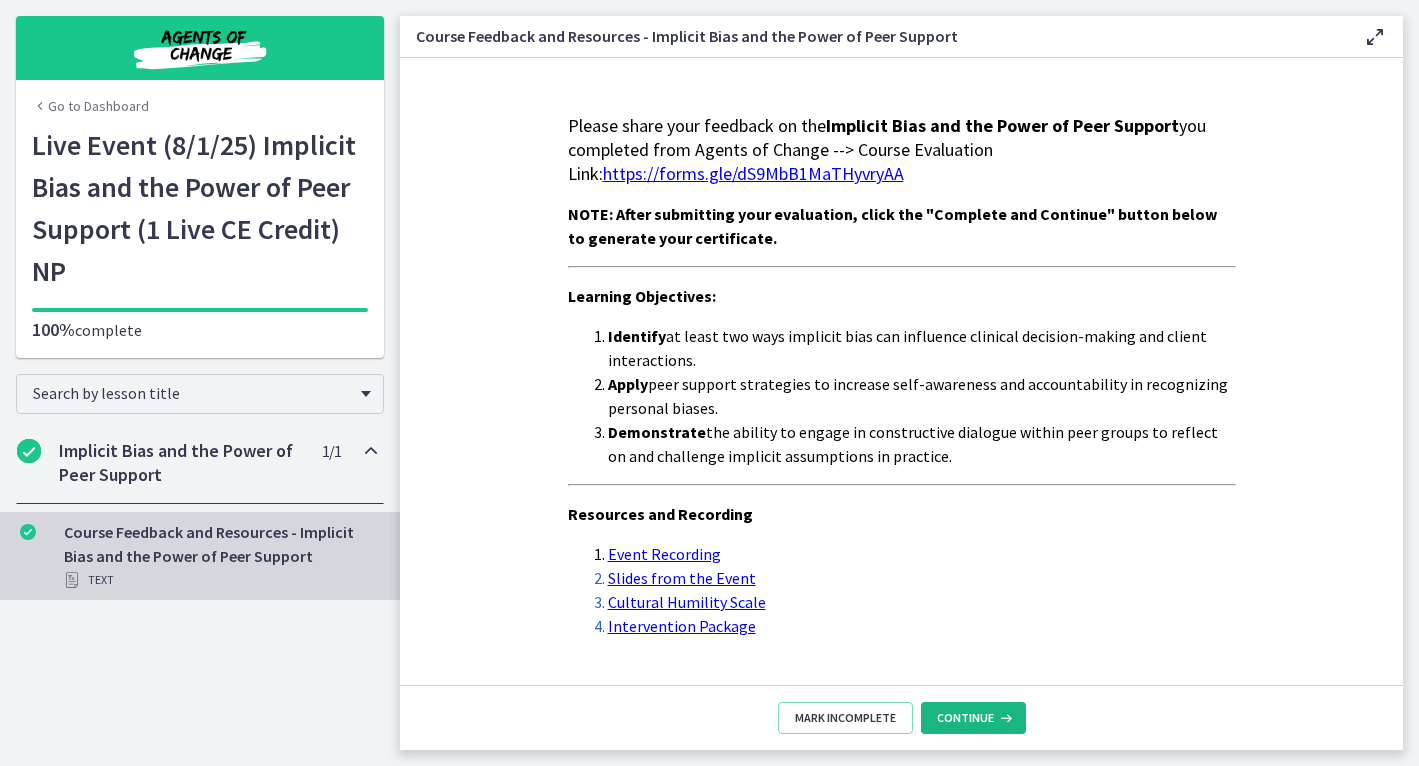 click at bounding box center (1004, 718) 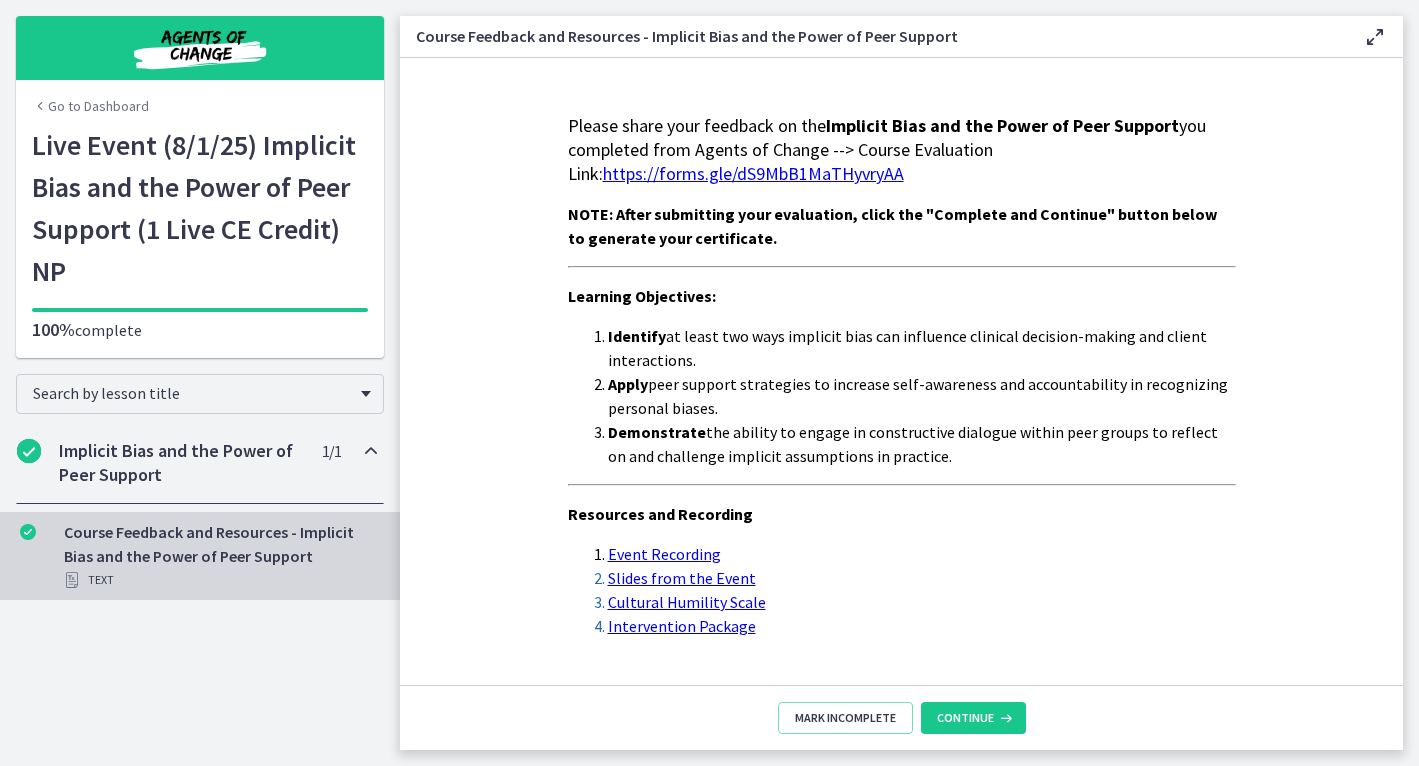click on "Go to Dashboard" at bounding box center (90, 106) 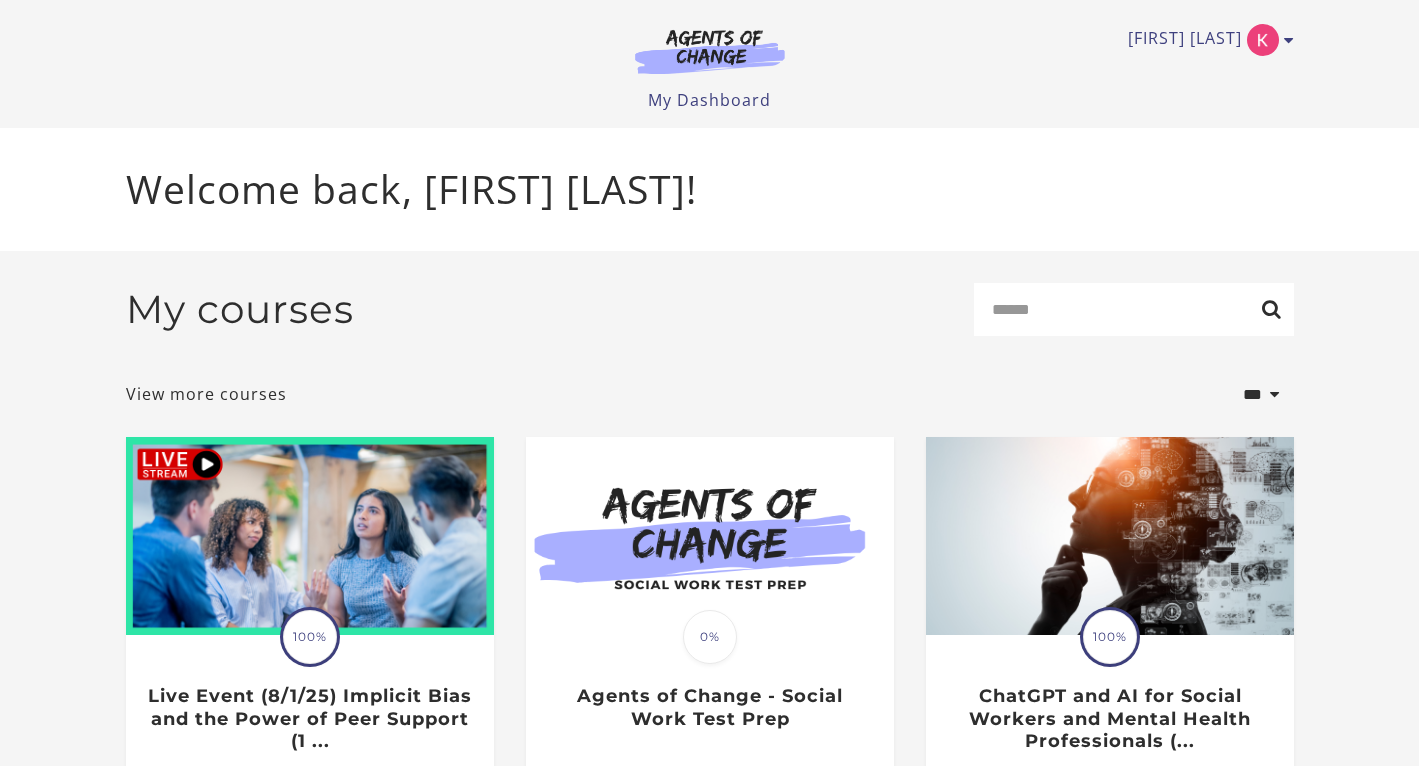 scroll, scrollTop: 0, scrollLeft: 0, axis: both 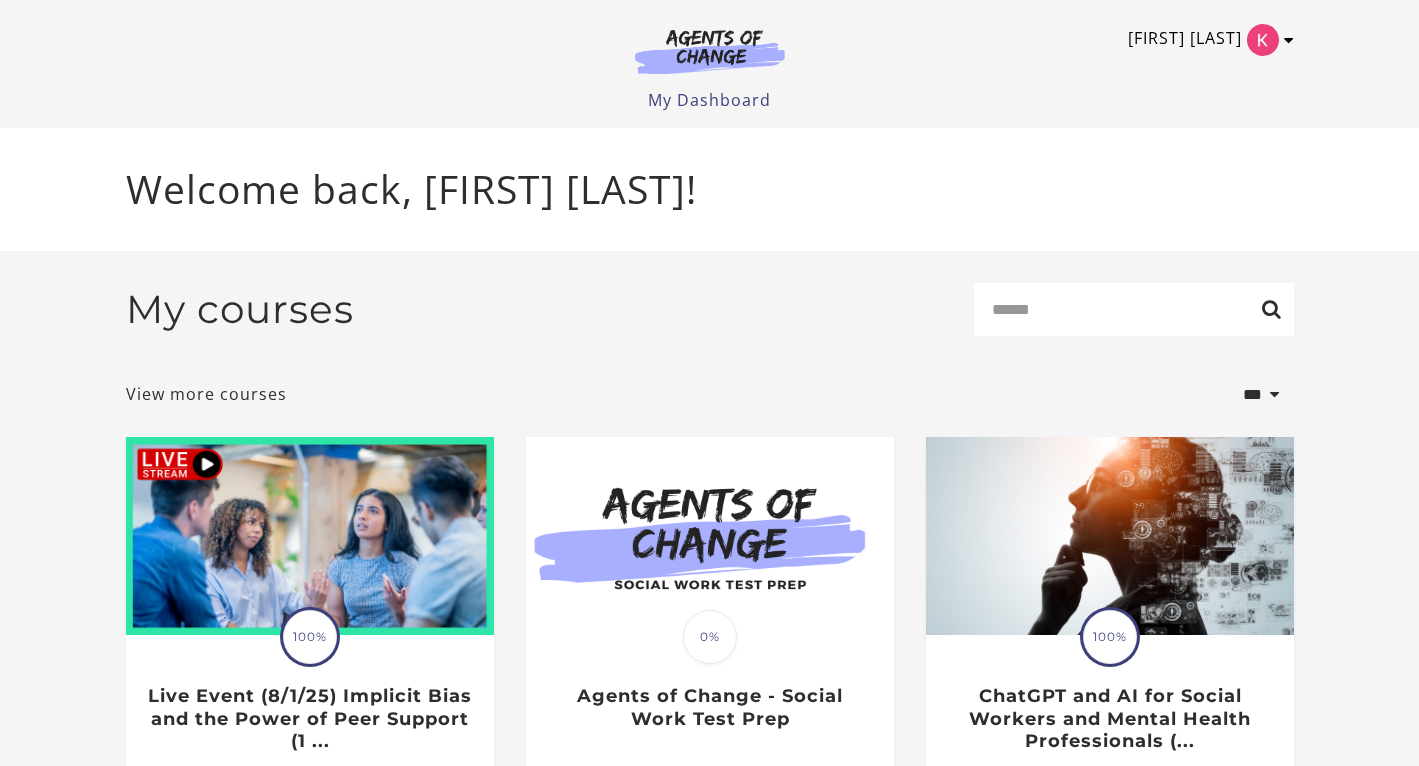 click on "[FIRST] [LAST]" at bounding box center (1206, 40) 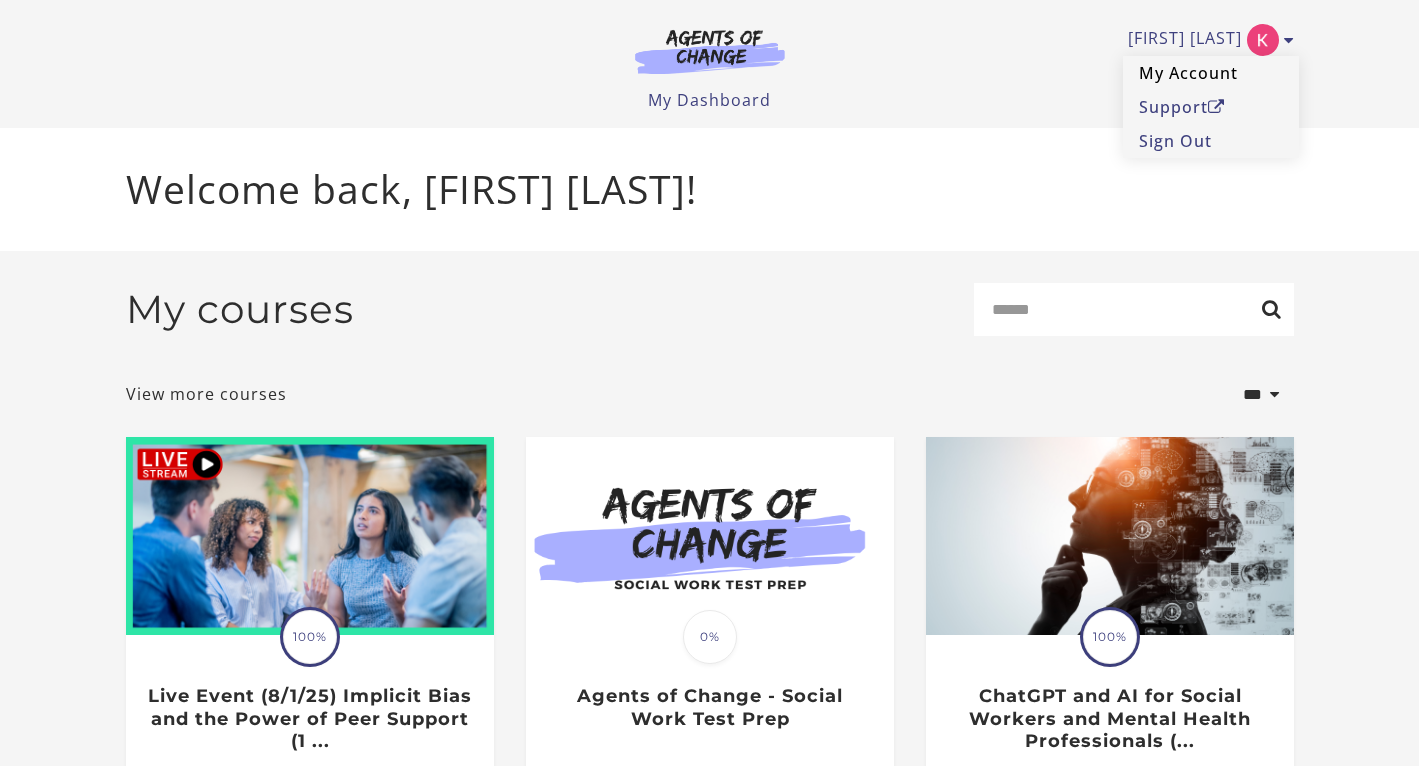 click on "My Account" at bounding box center (1211, 73) 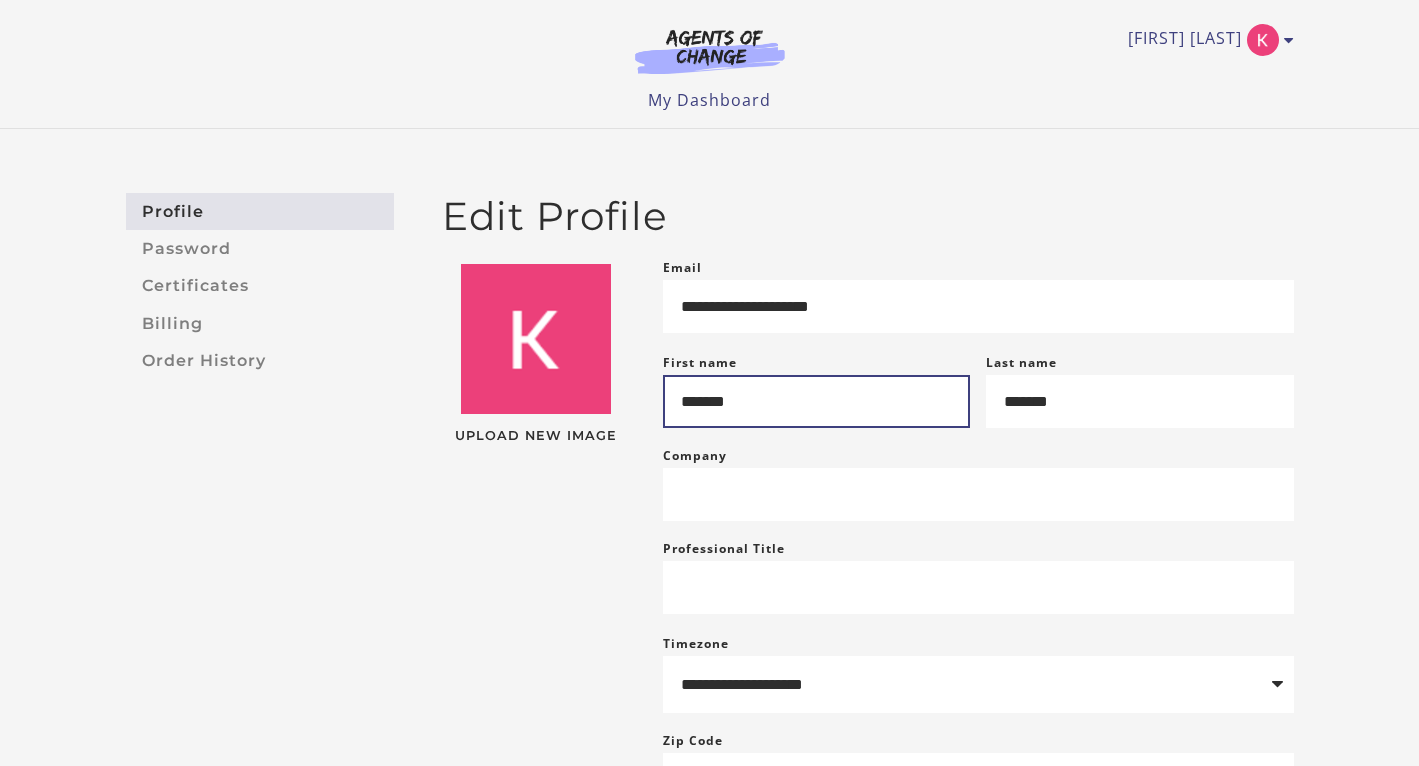 scroll, scrollTop: 0, scrollLeft: 0, axis: both 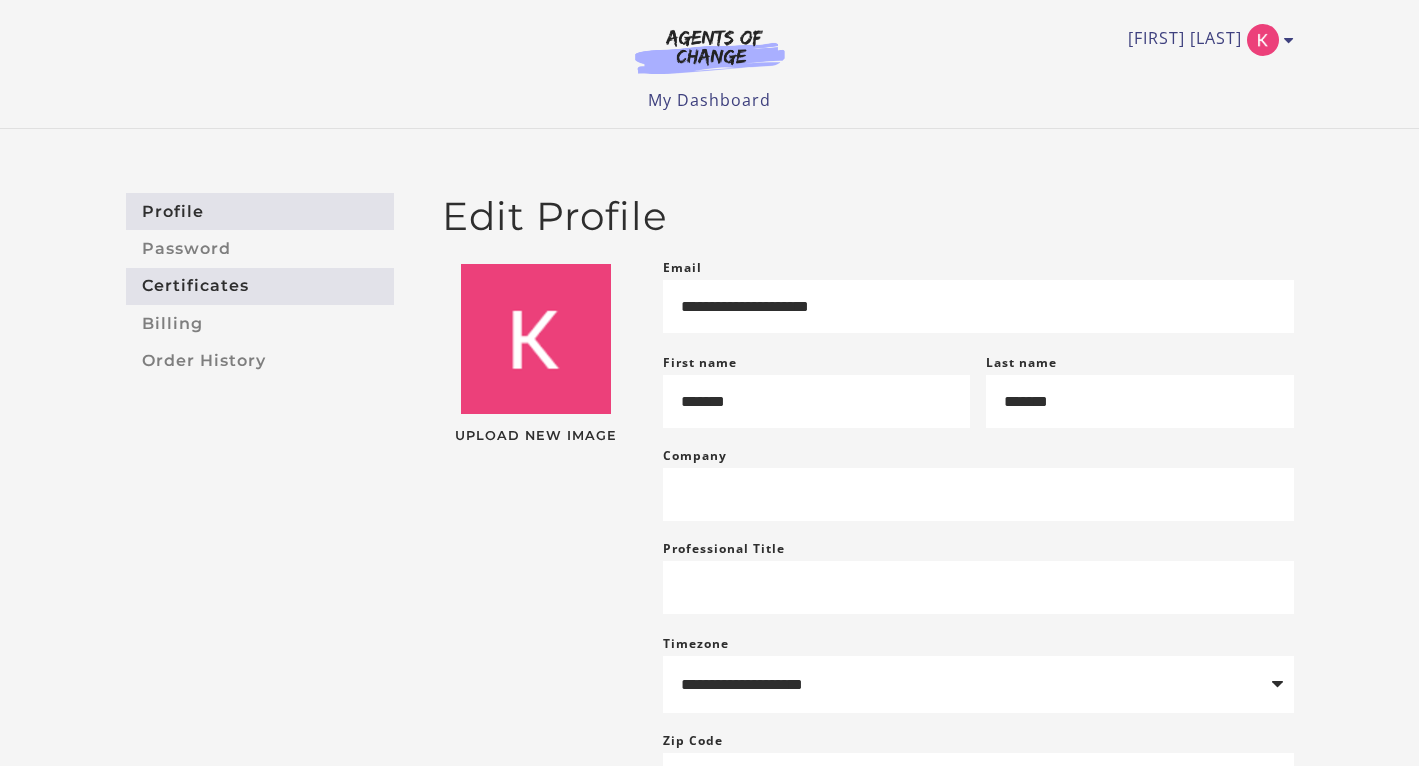 click on "Certificates" at bounding box center [260, 286] 